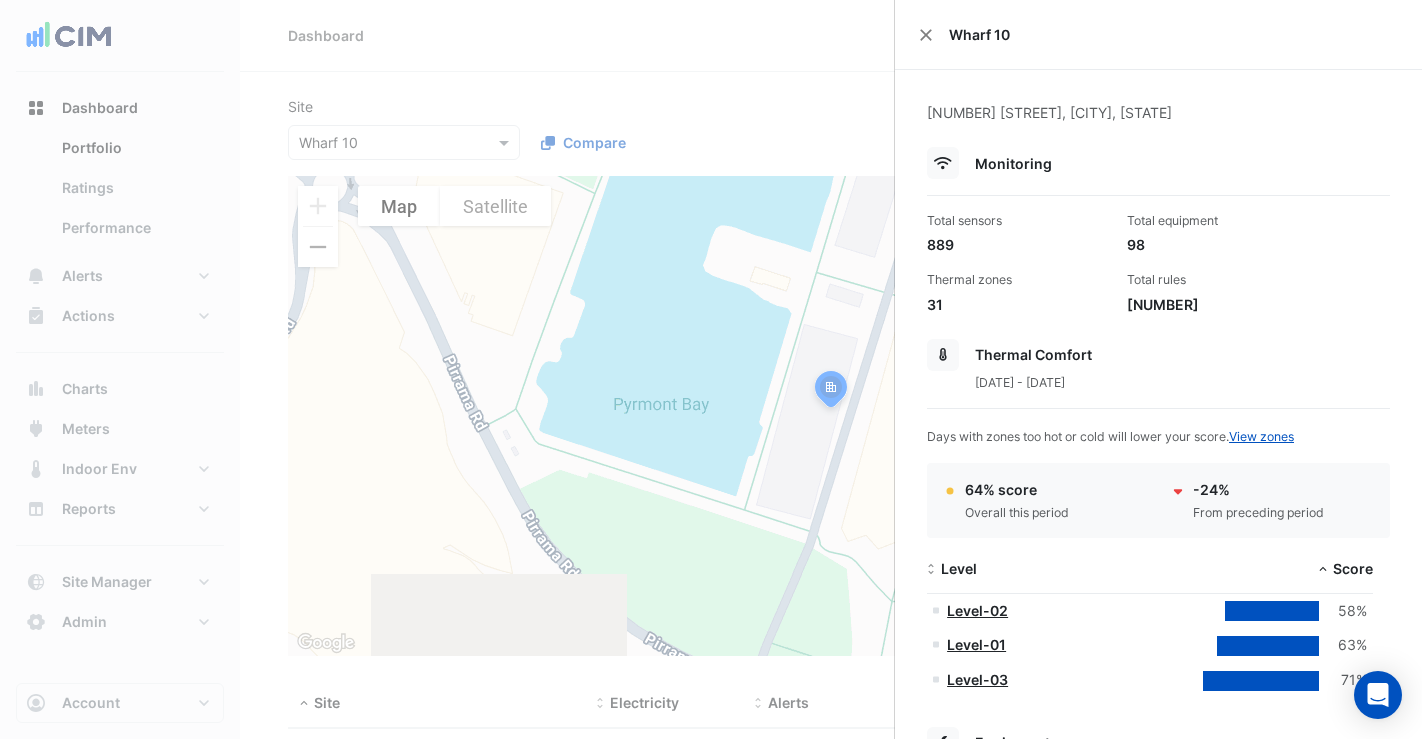 select on "**" 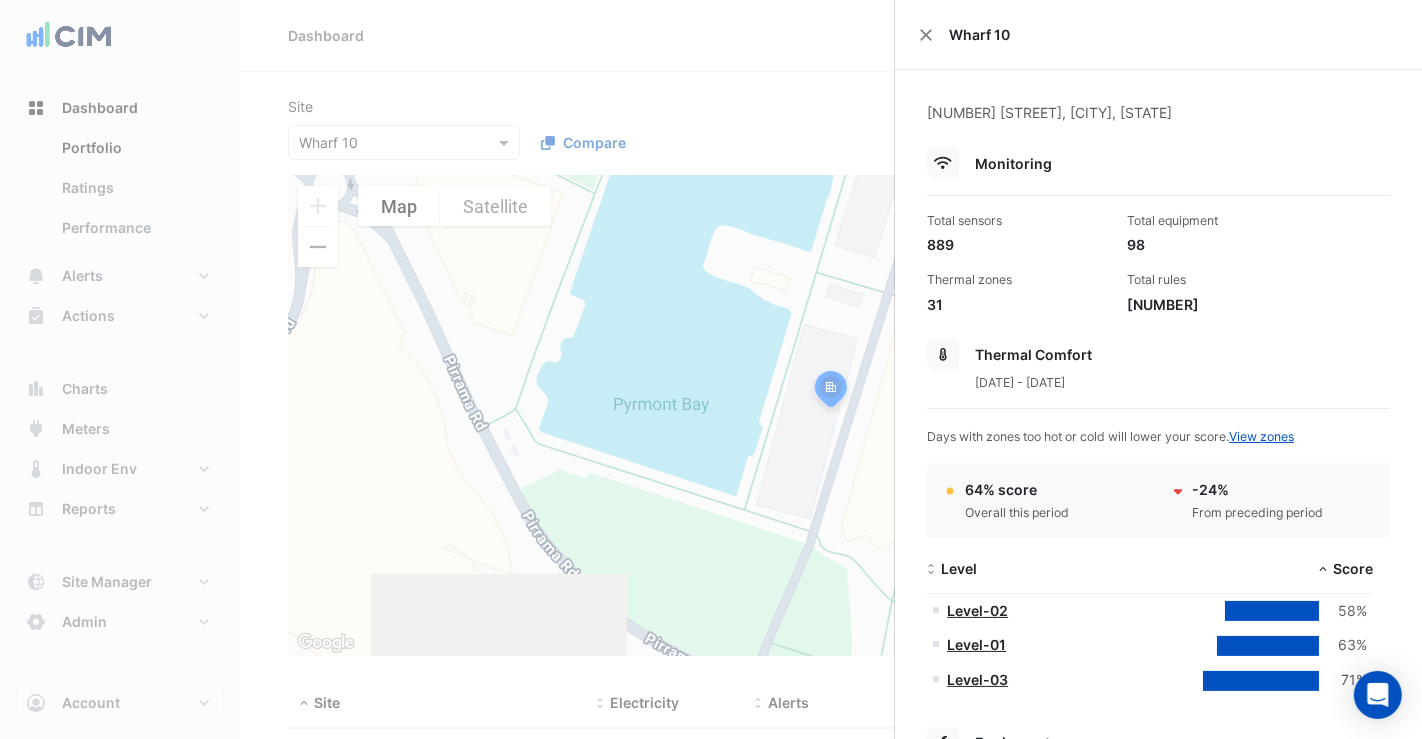 scroll, scrollTop: 546, scrollLeft: 0, axis: vertical 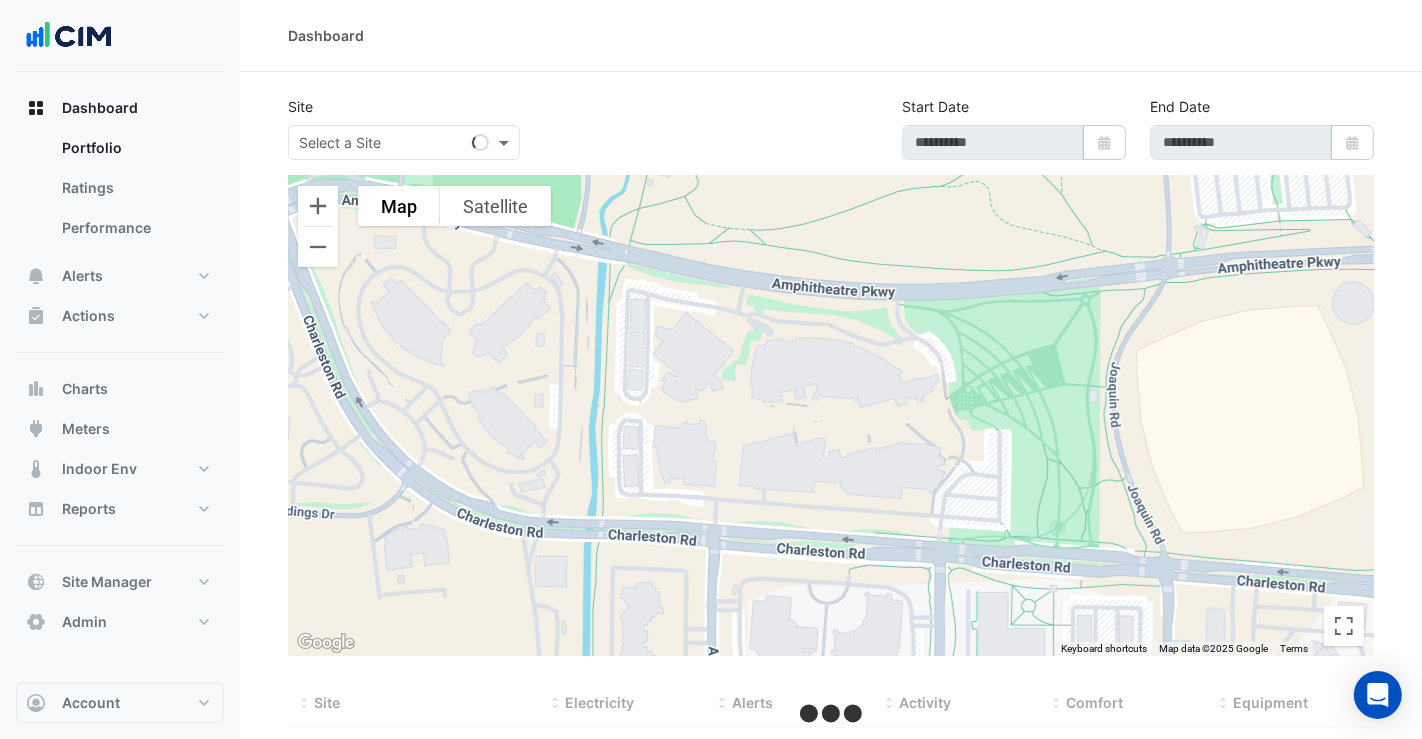 select on "**" 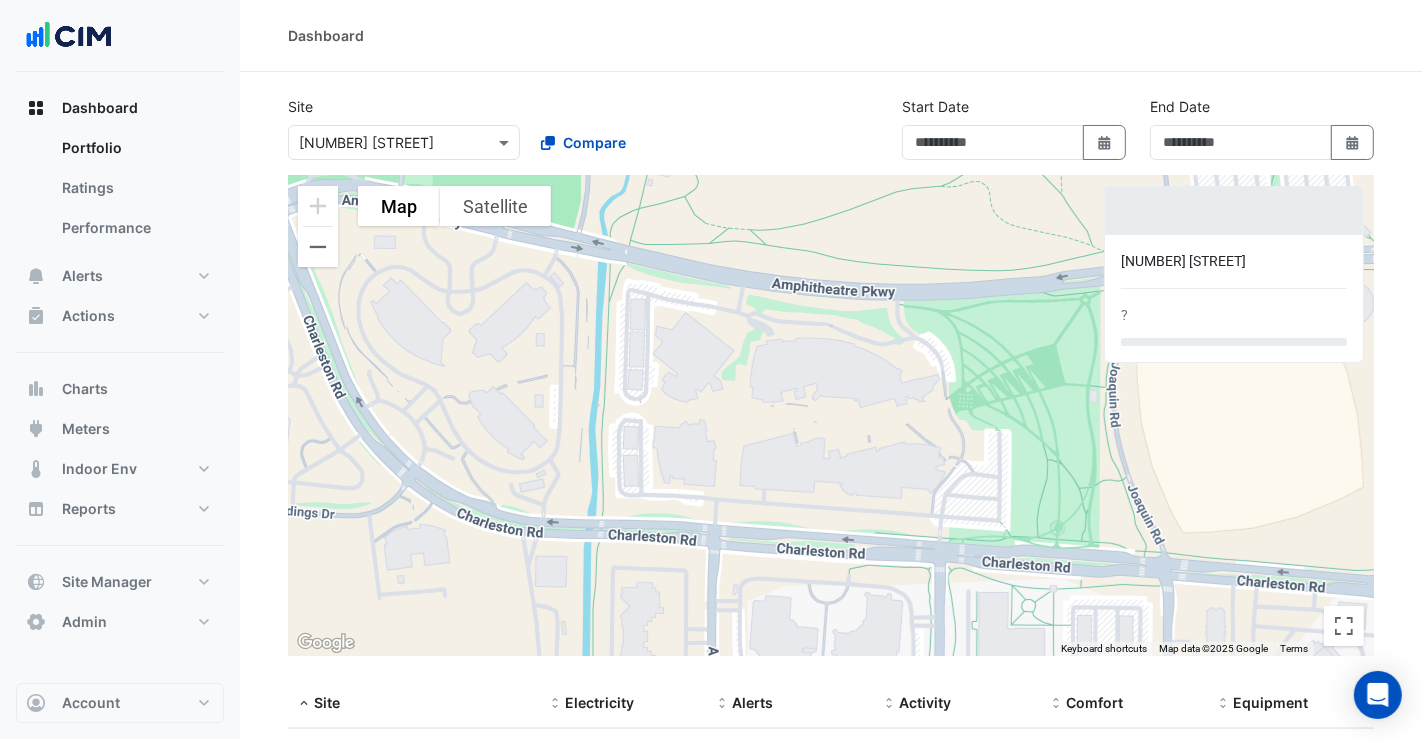 type on "**********" 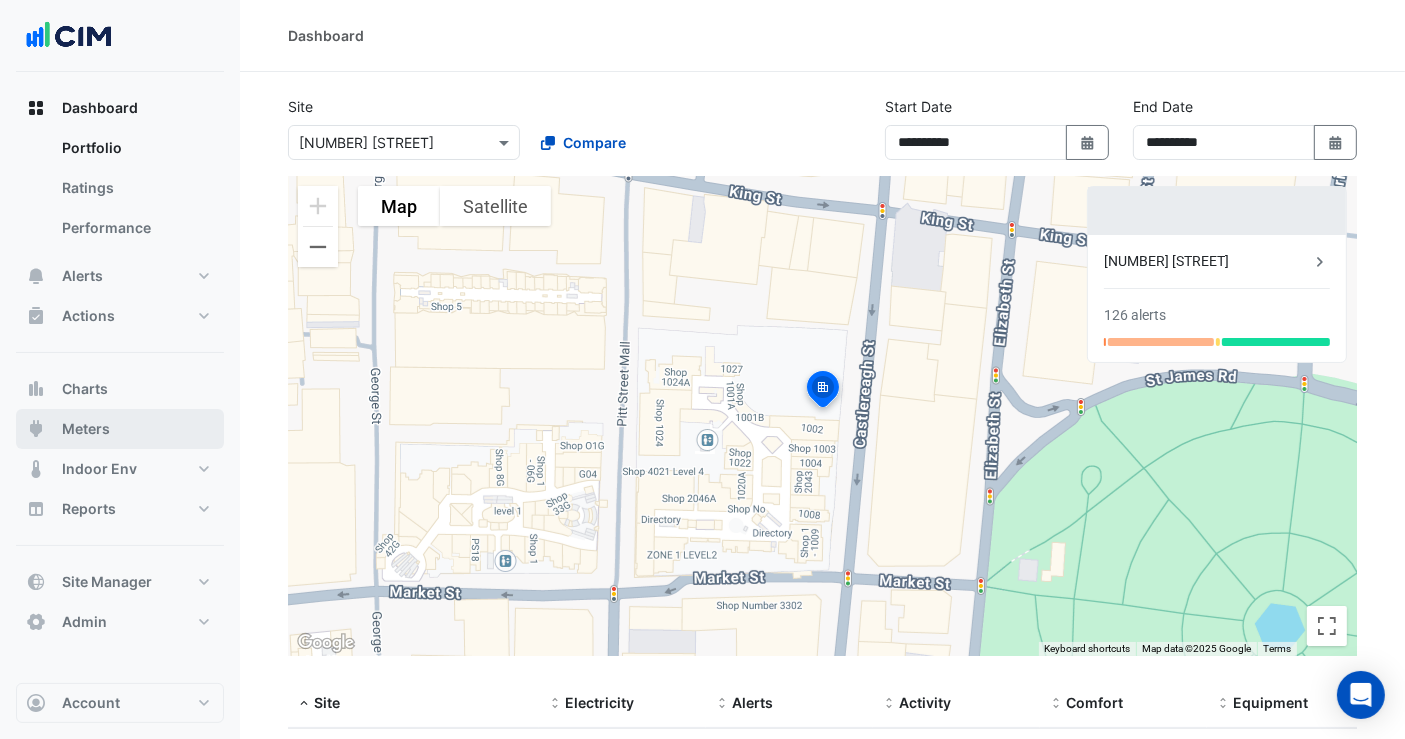click on "Meters" at bounding box center [120, 429] 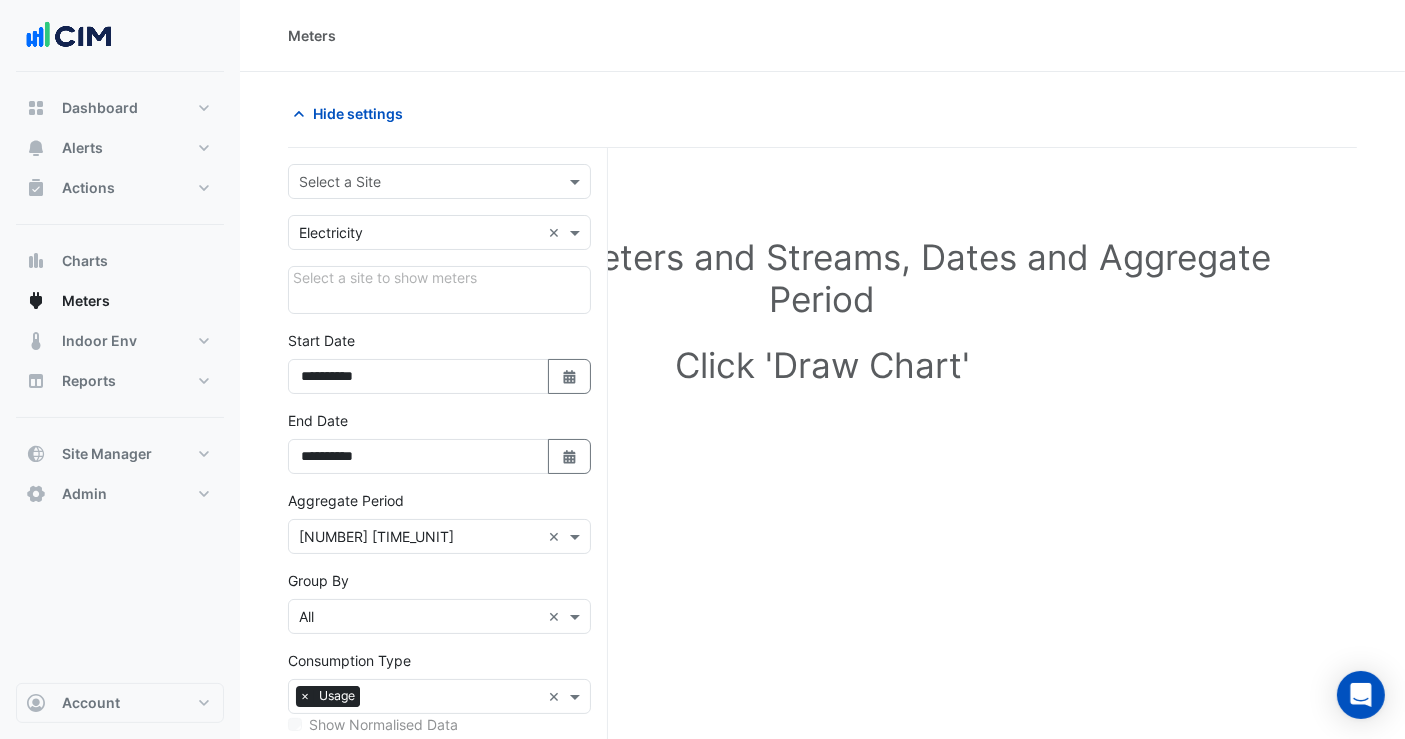 click at bounding box center [419, 182] 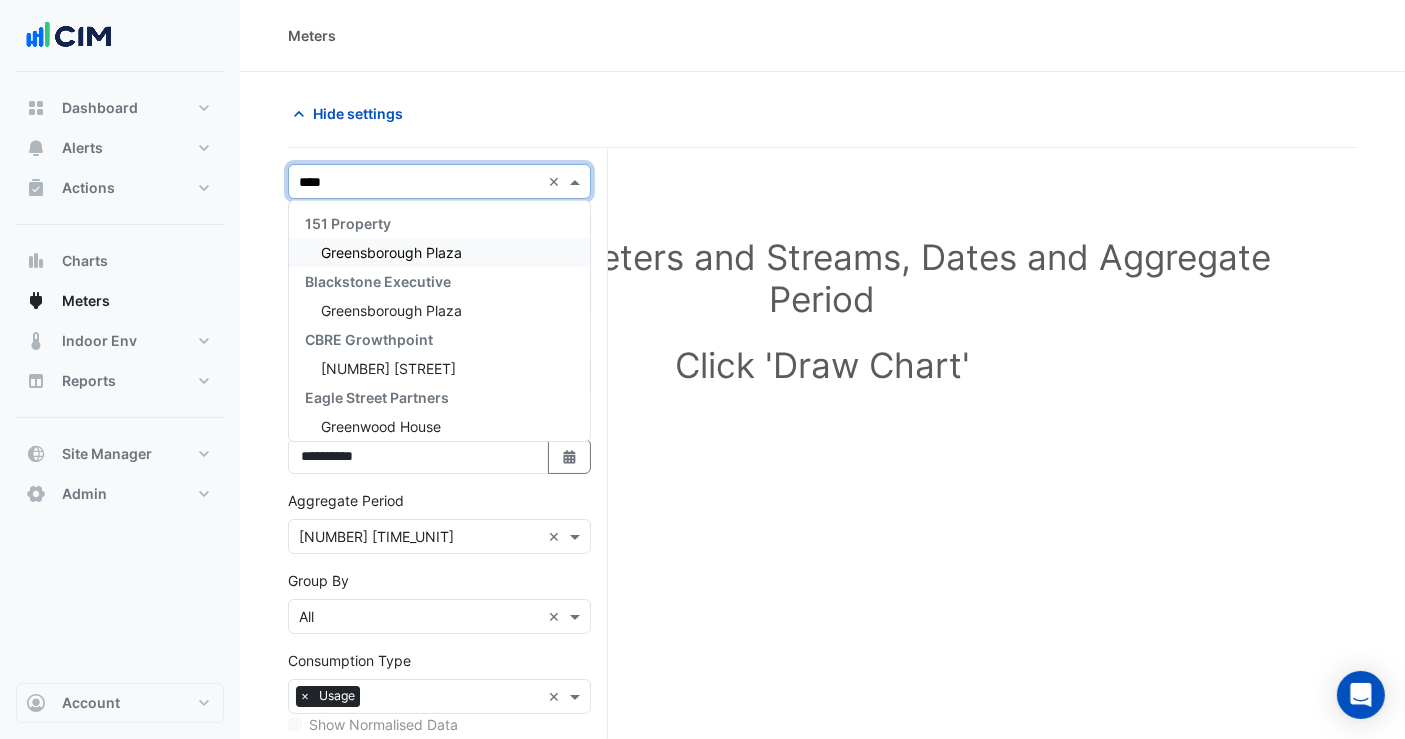 type on "*****" 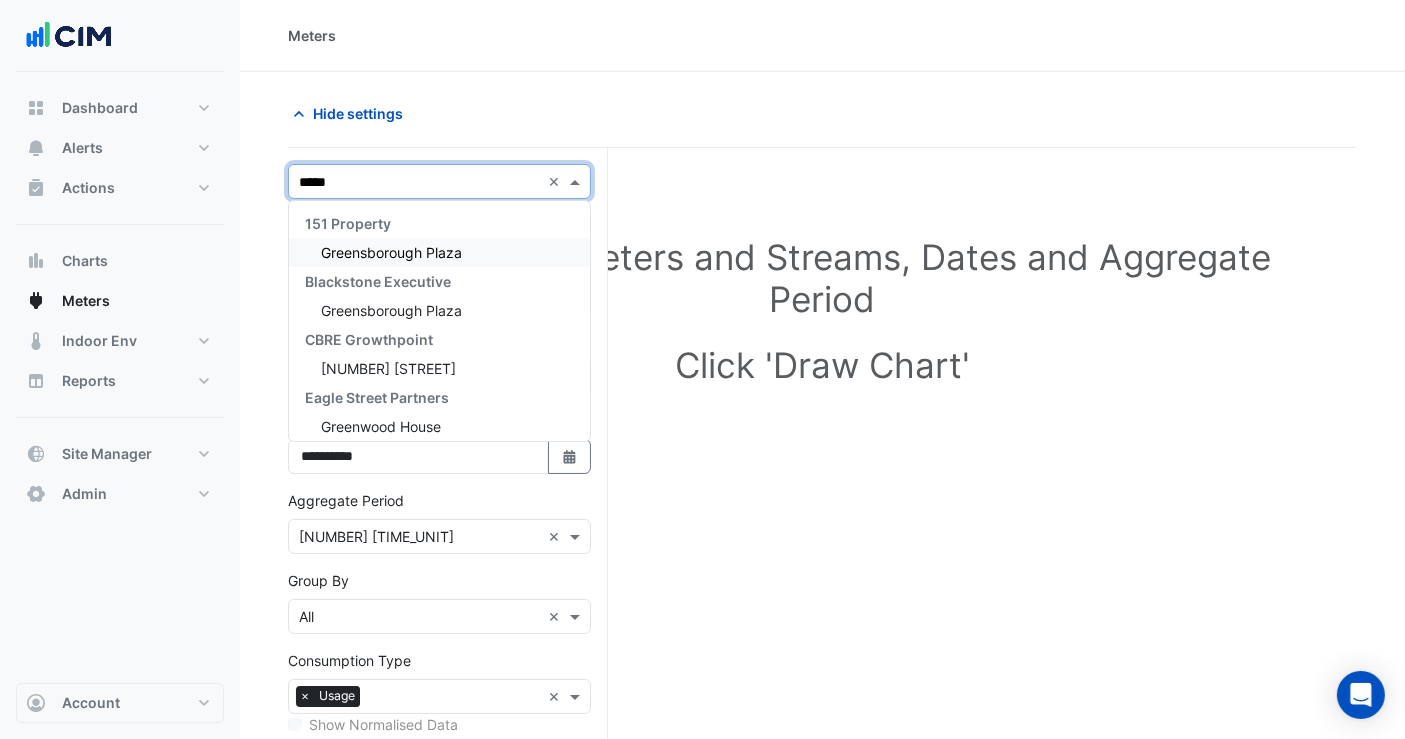 drag, startPoint x: 448, startPoint y: 261, endPoint x: 437, endPoint y: 275, distance: 17.804493 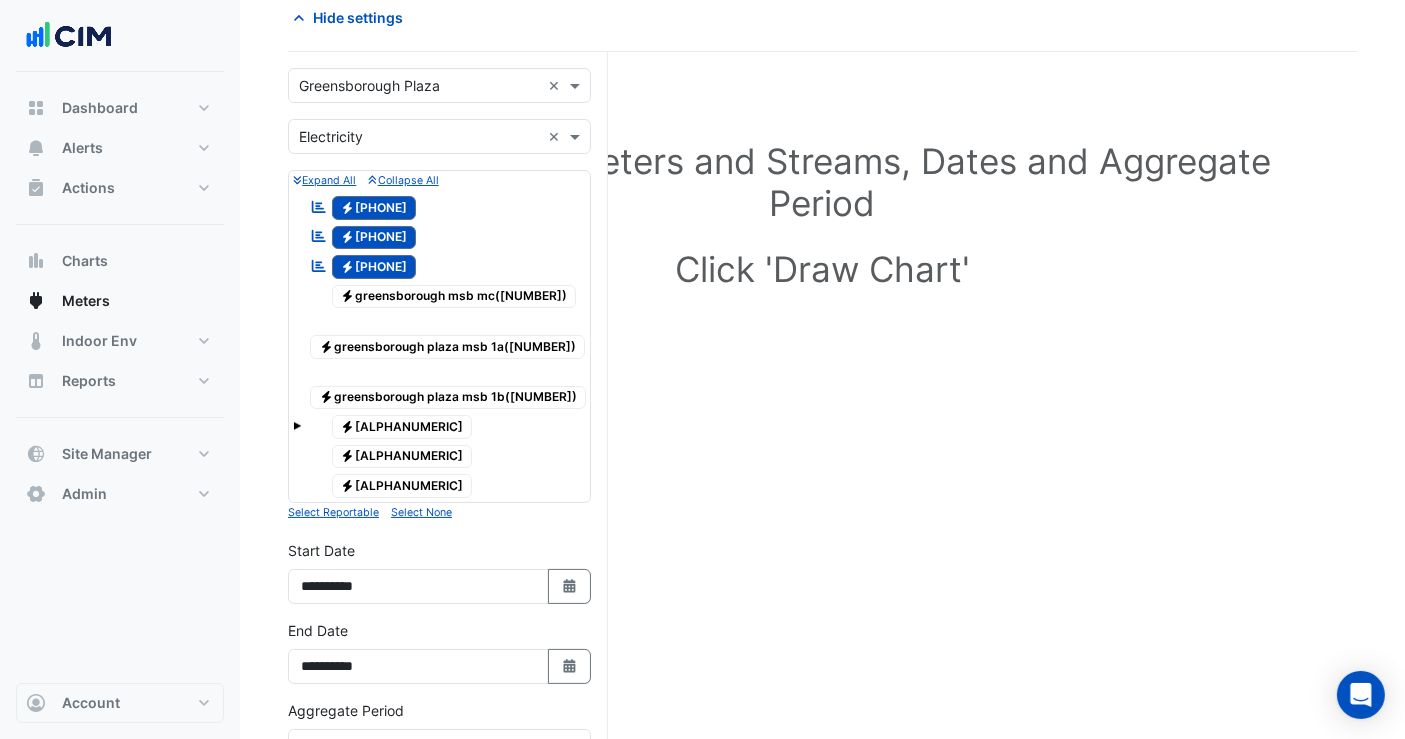 scroll, scrollTop: 0, scrollLeft: 0, axis: both 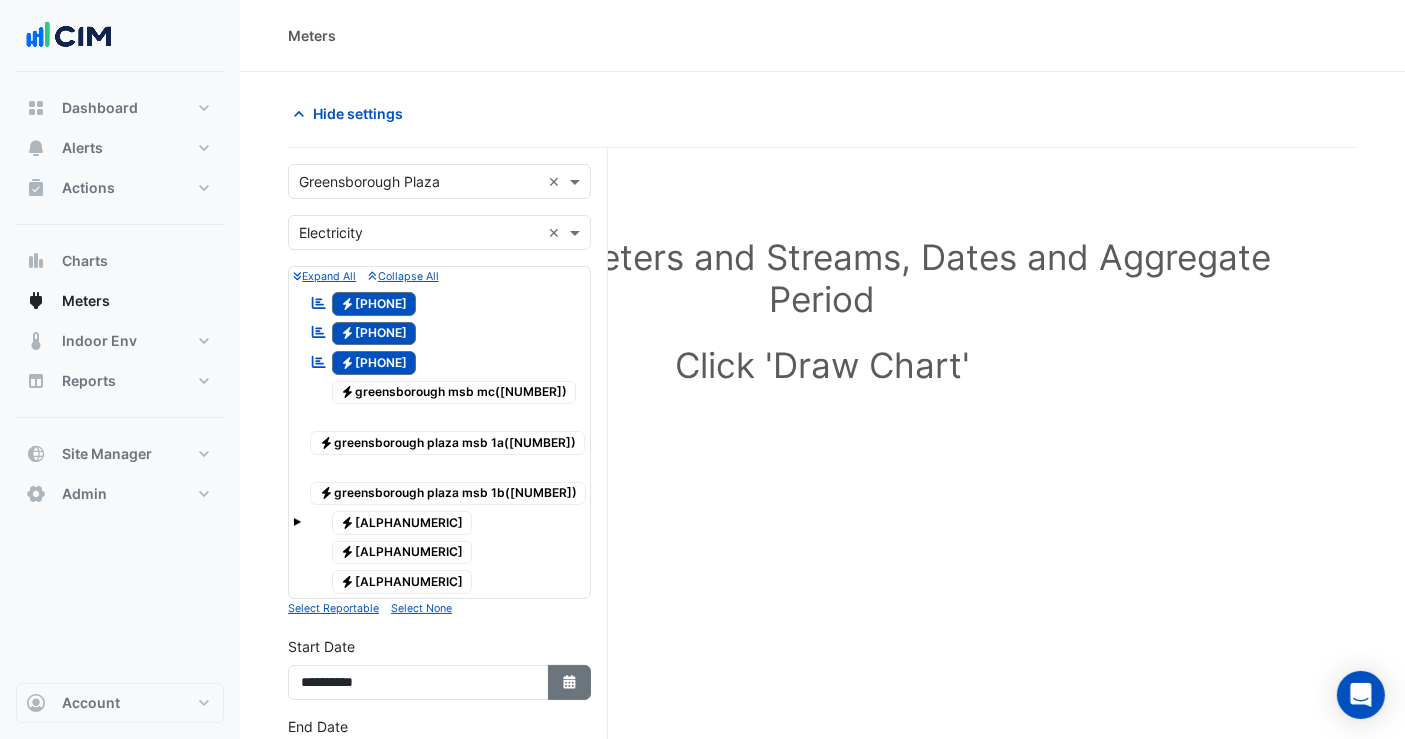 click on "Select Date" at bounding box center [570, 682] 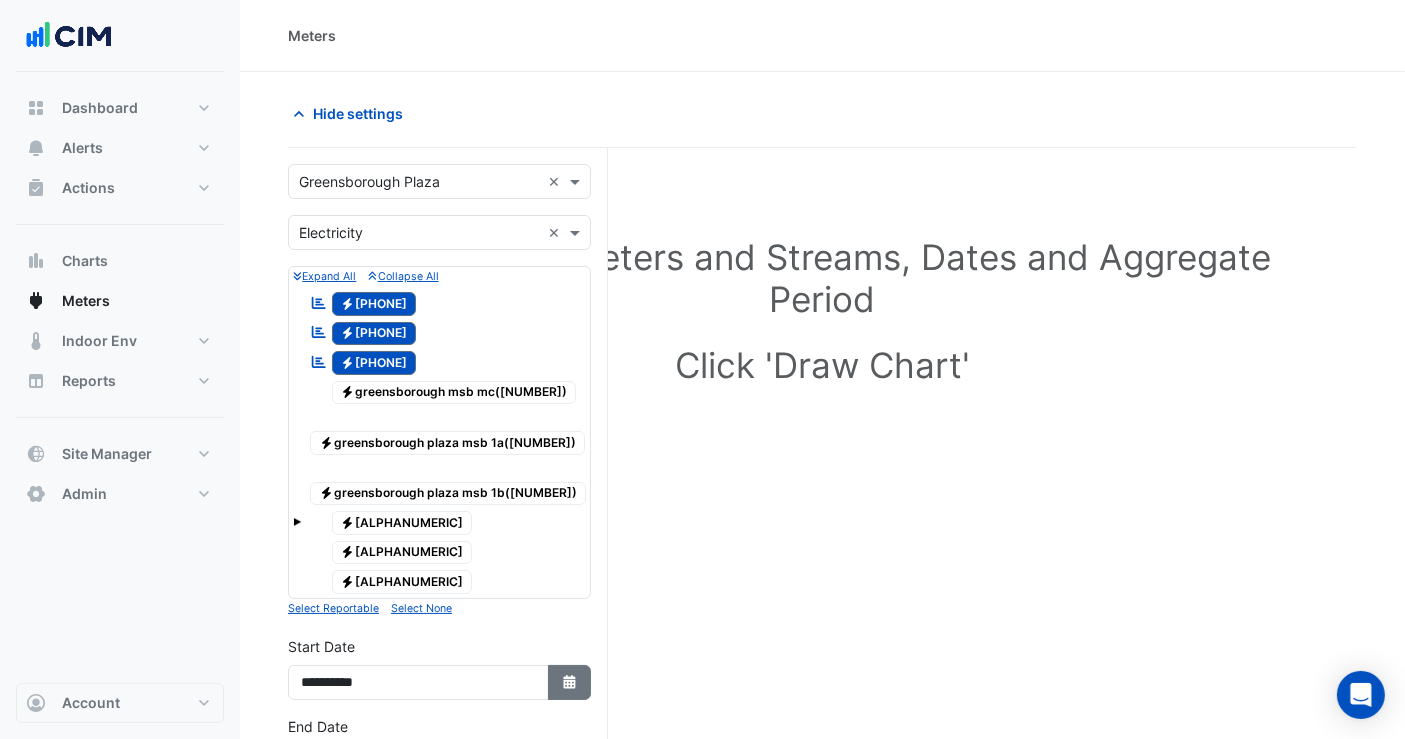 select on "*" 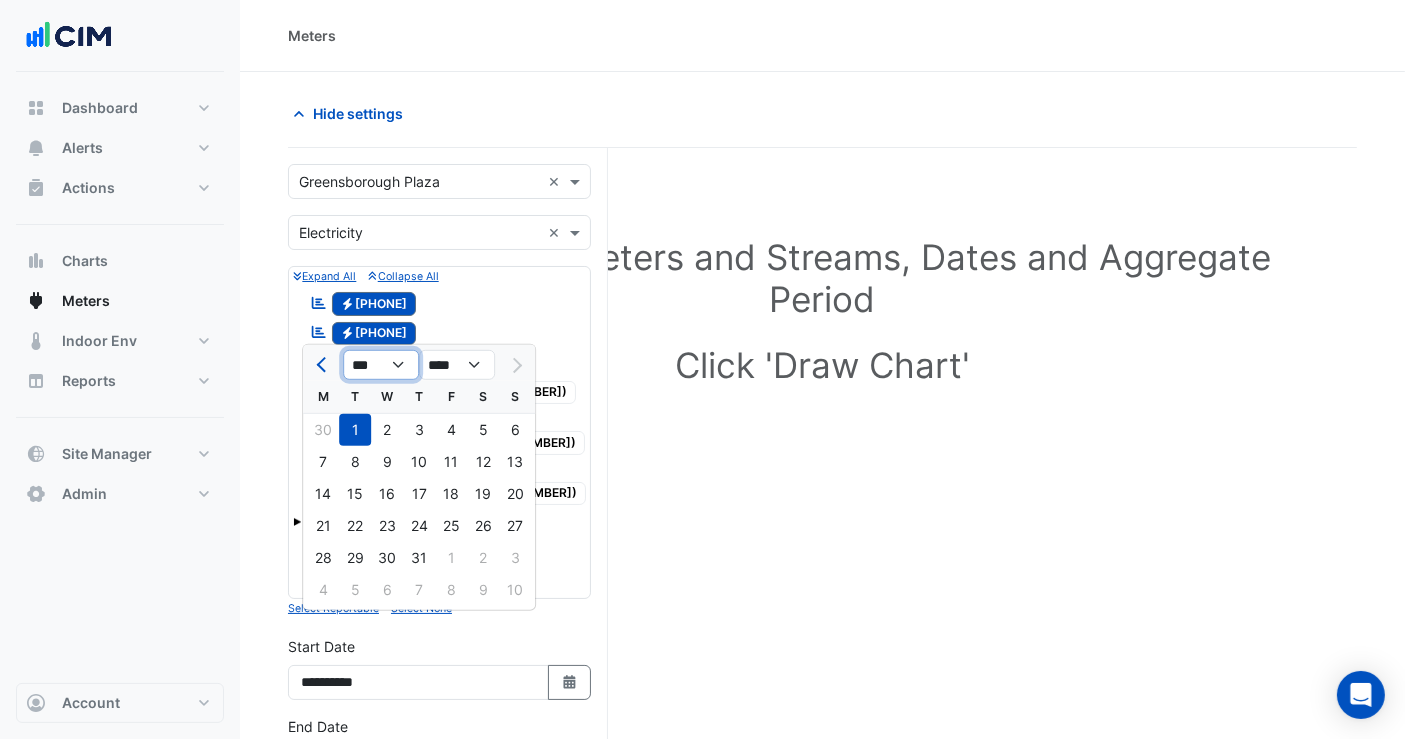 click on "*** *** *** *** *** *** ***" 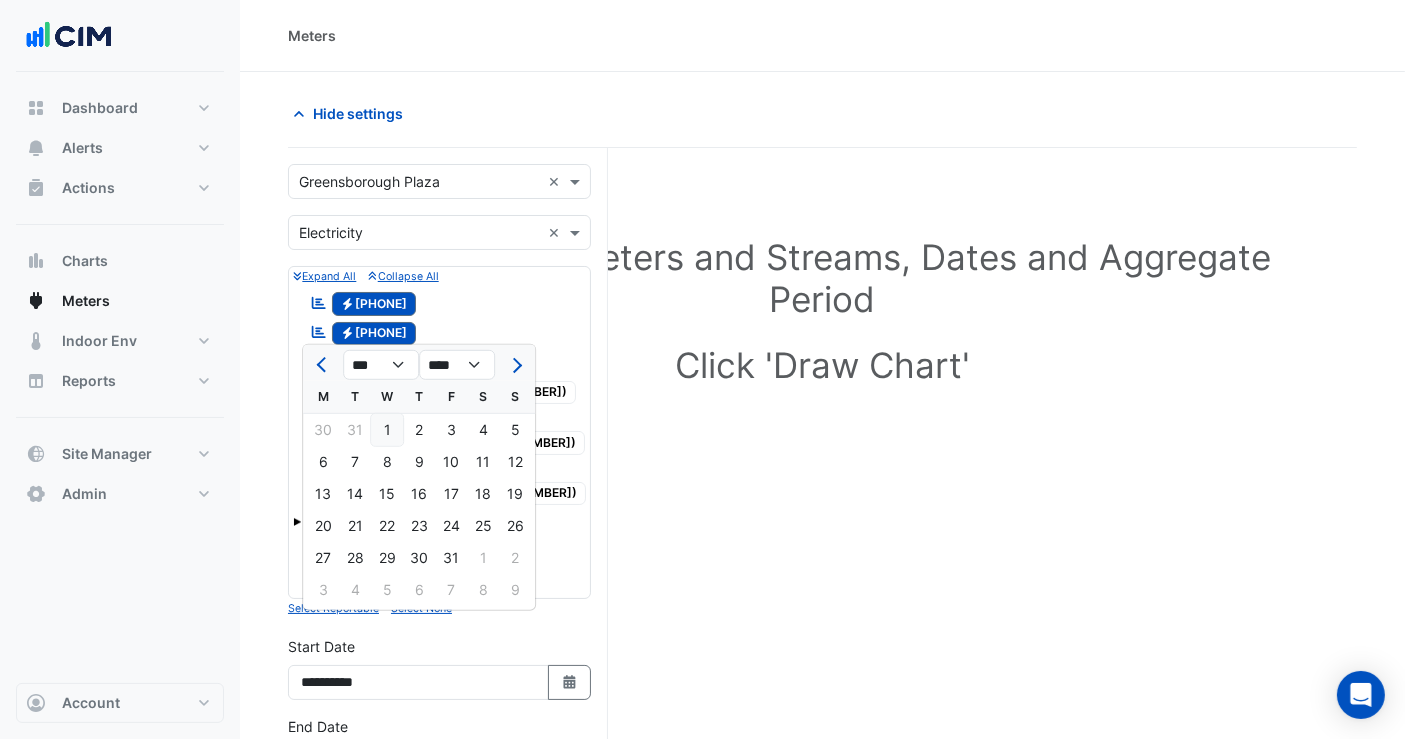 click on "1" 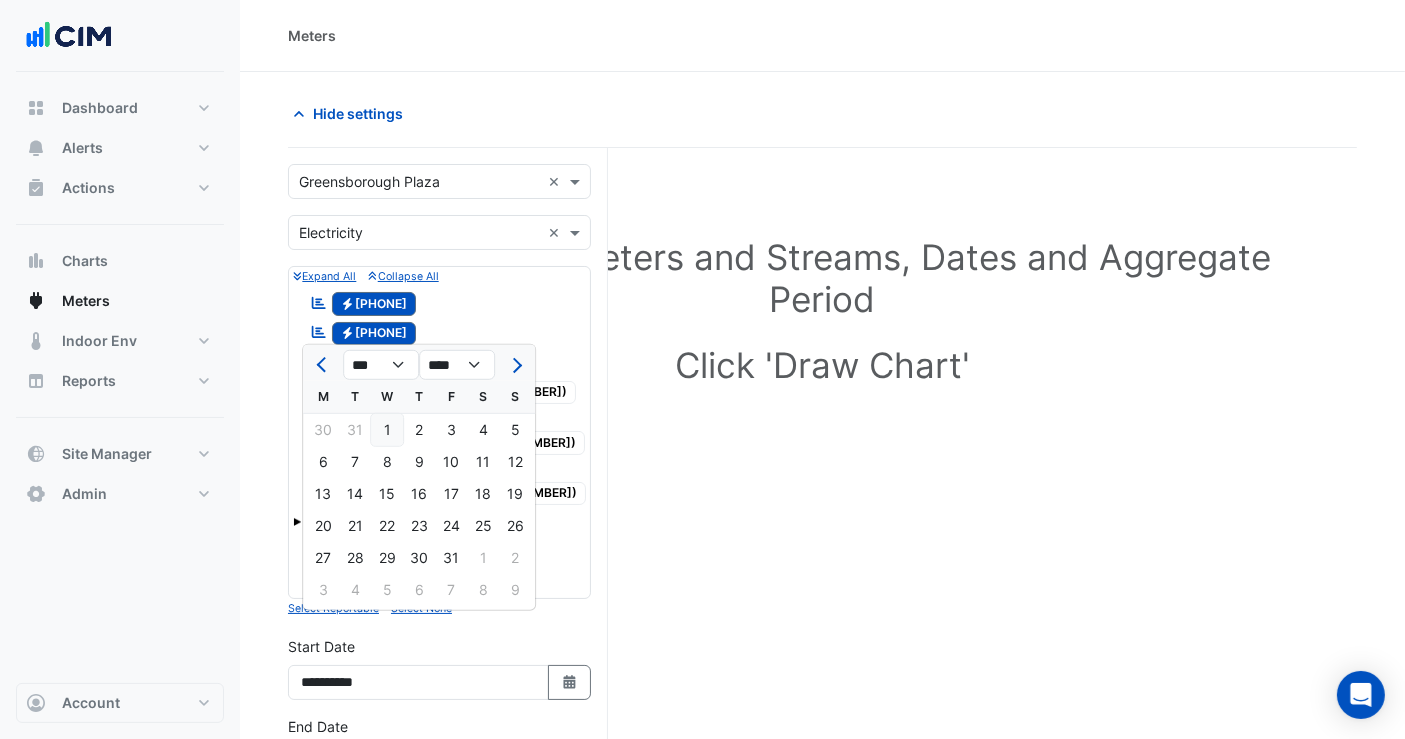 type on "**********" 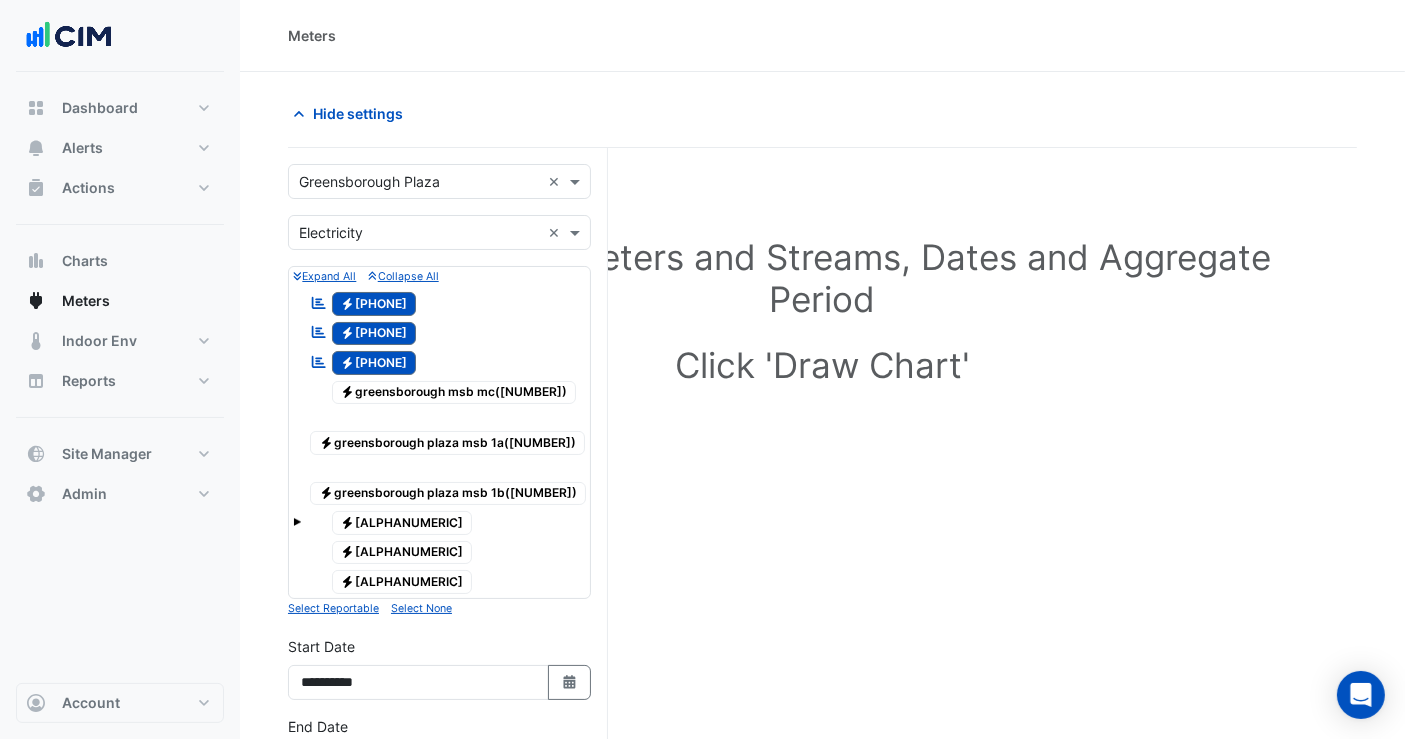 click on "Select Date" at bounding box center [570, 762] 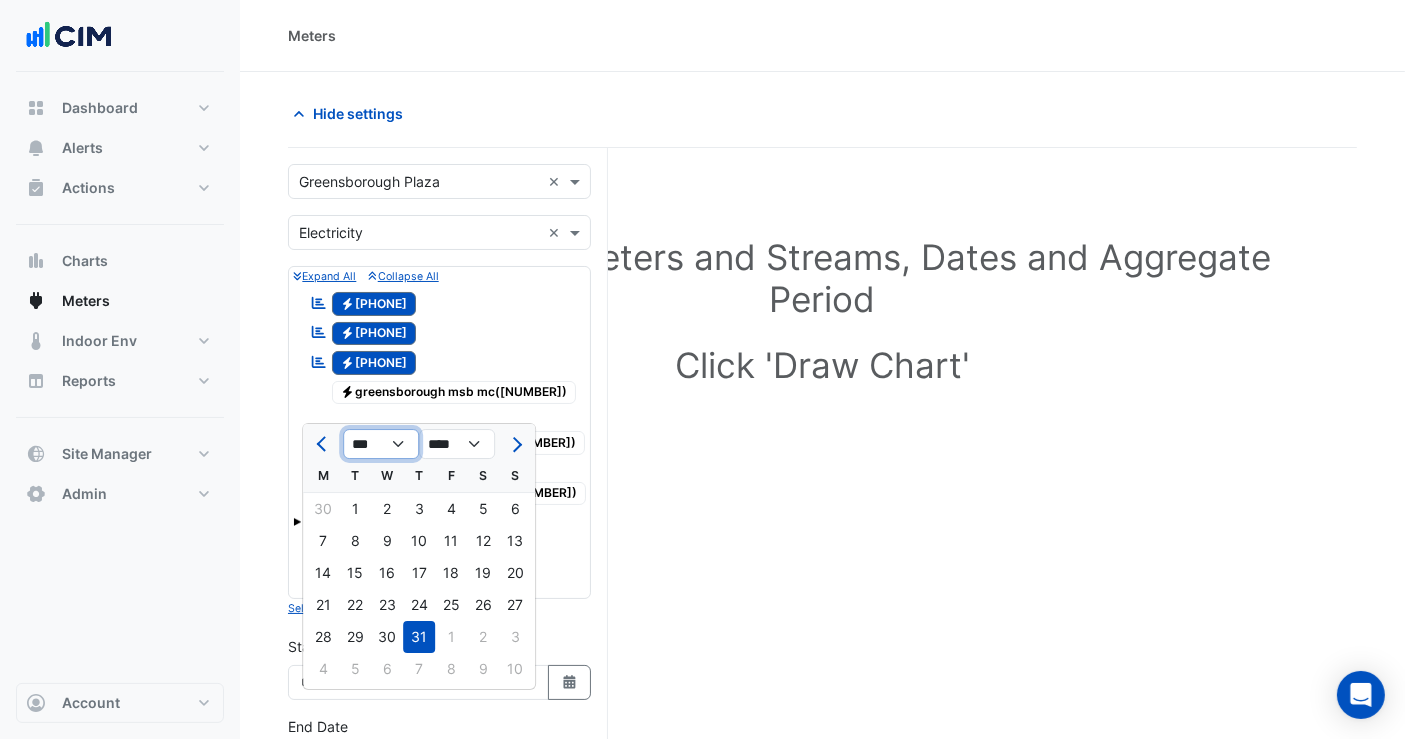 click on "*** *** *** *** *** *** *** *** *** *** *** ***" 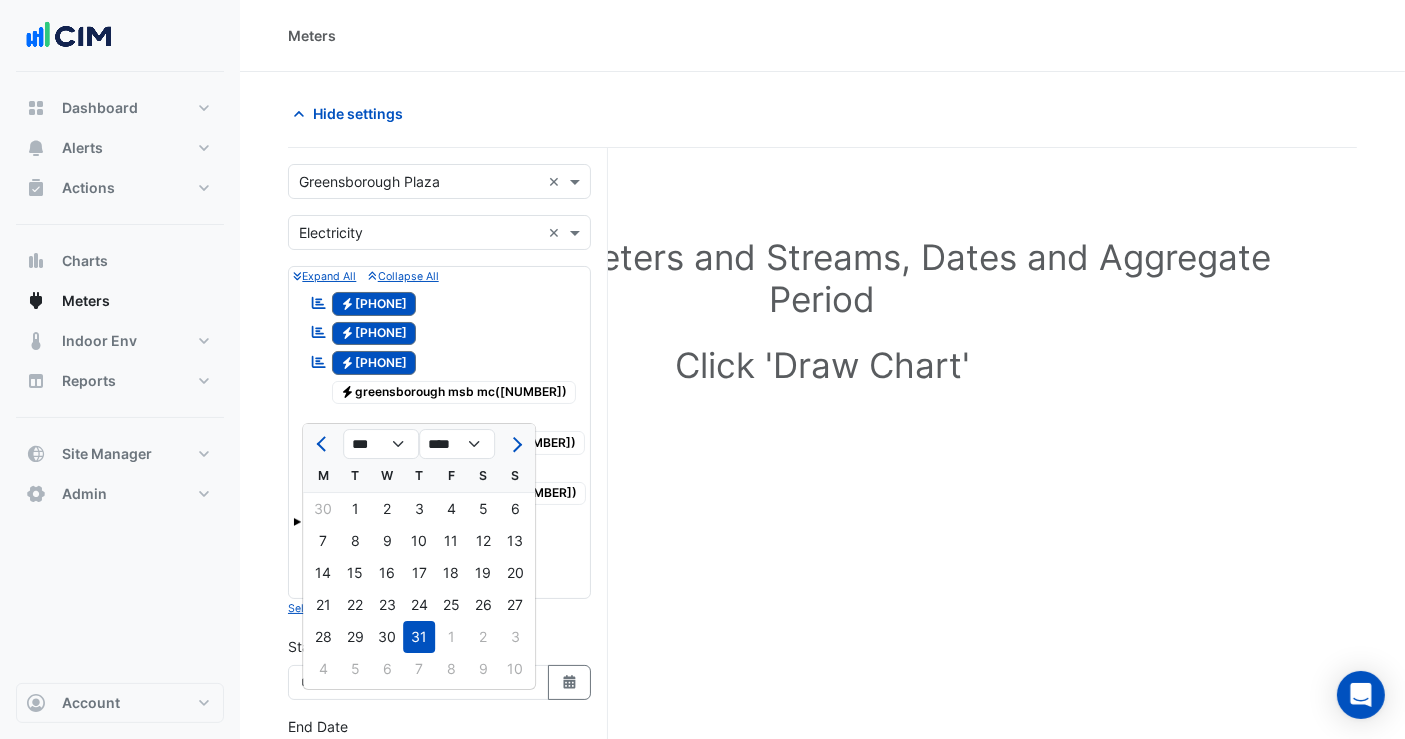 click on "[PHONE]" at bounding box center [439, 443] 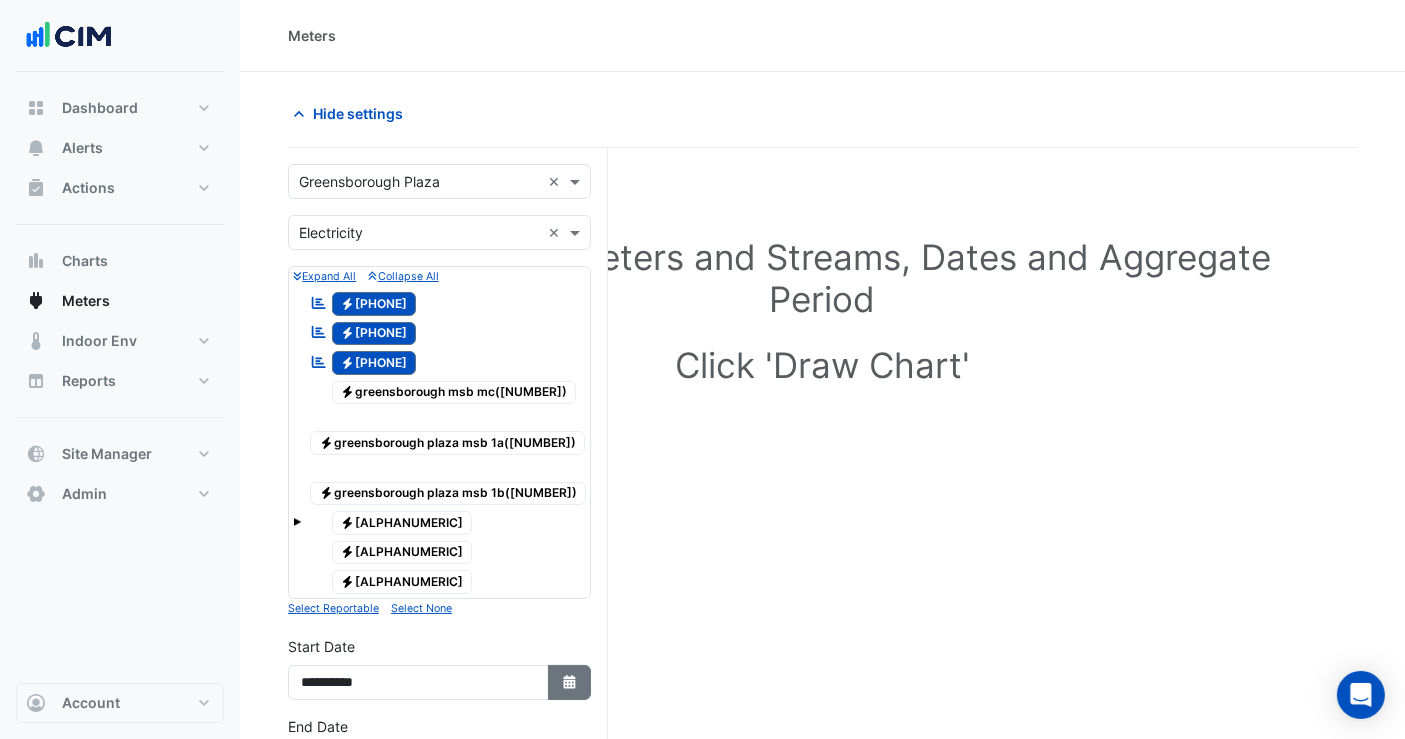 click on "Select Date" at bounding box center (570, 682) 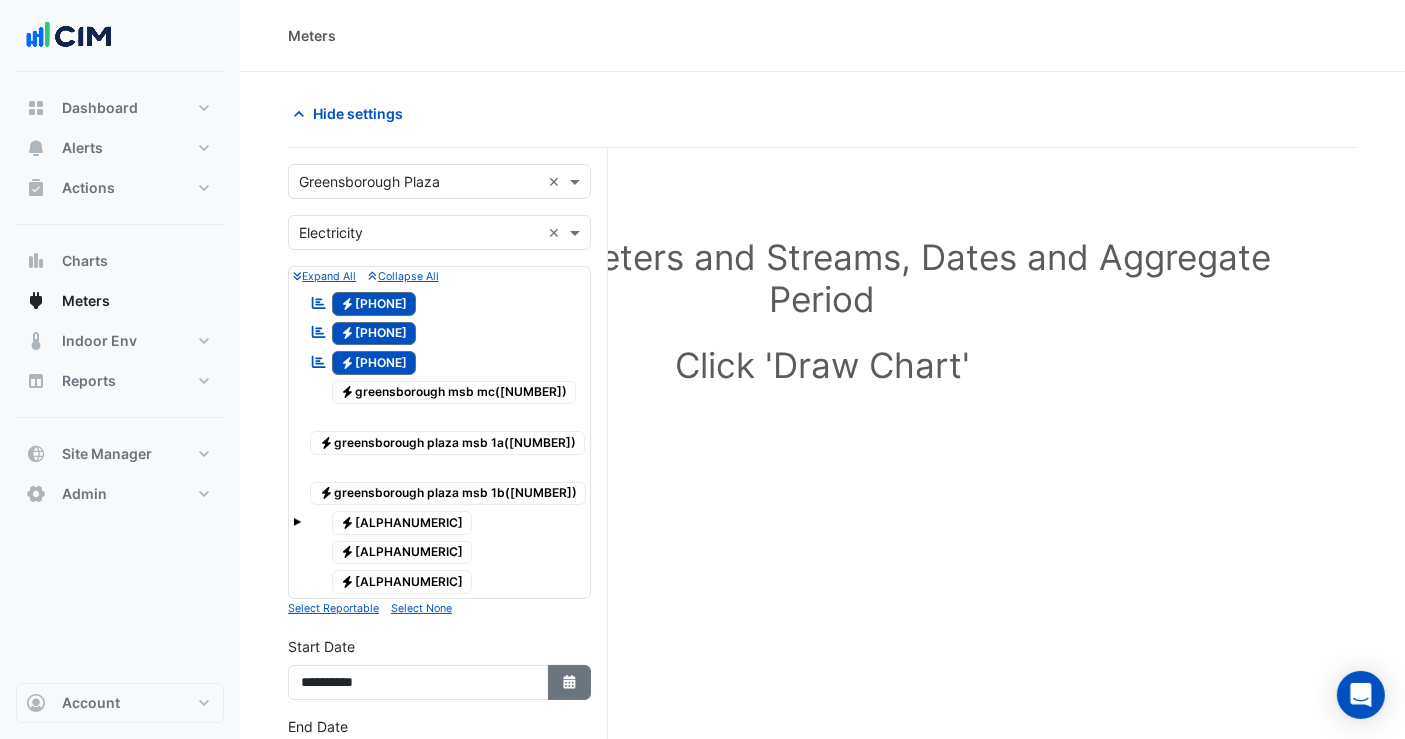 select on "****" 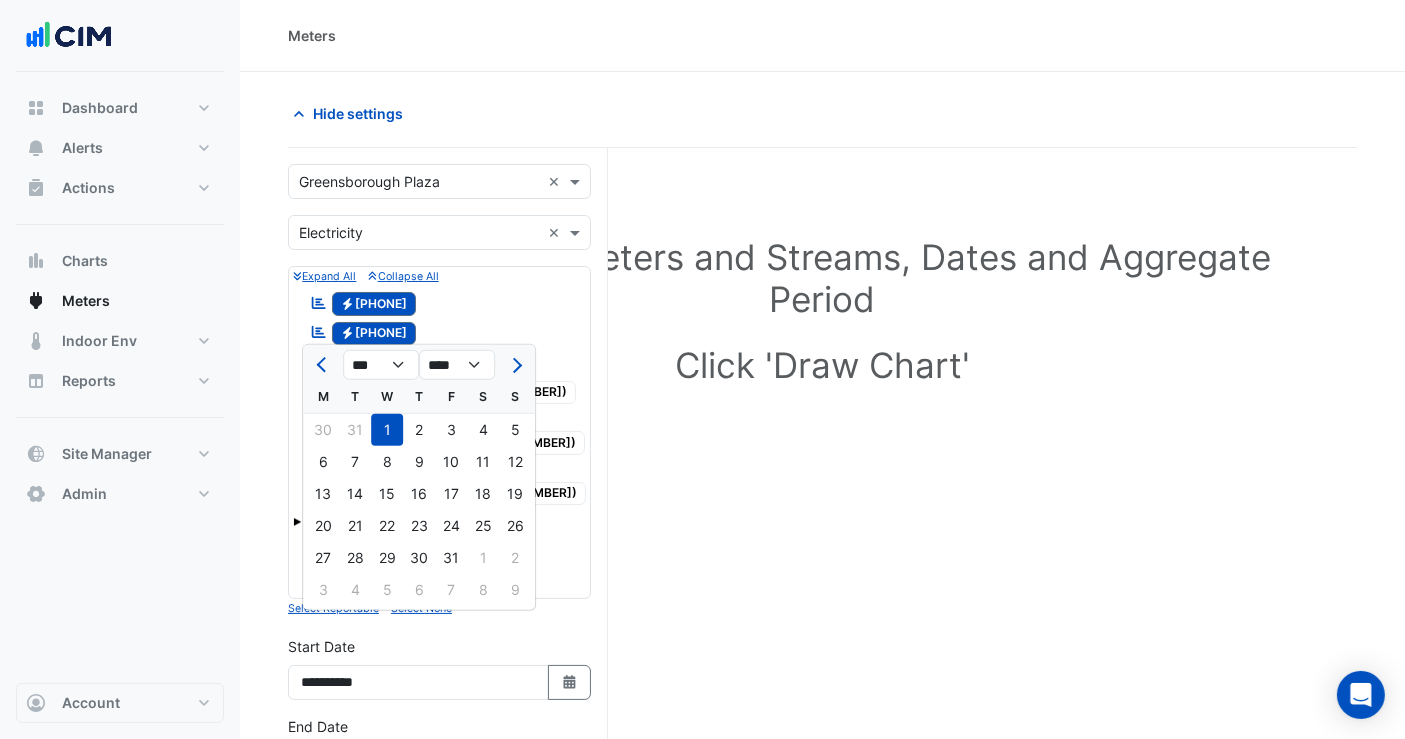 click on "Select Date" at bounding box center (570, 762) 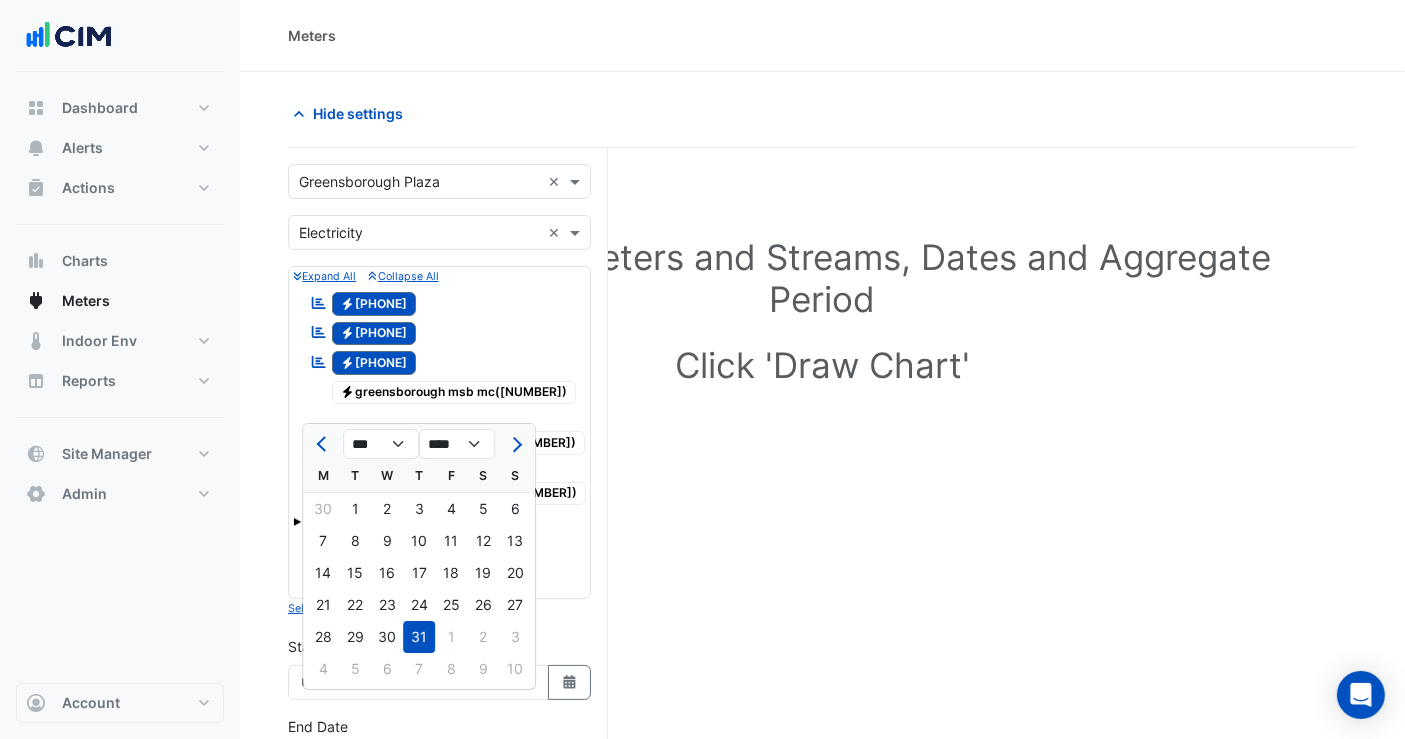 click on "Electricity
[PHONE]" at bounding box center (439, 704) 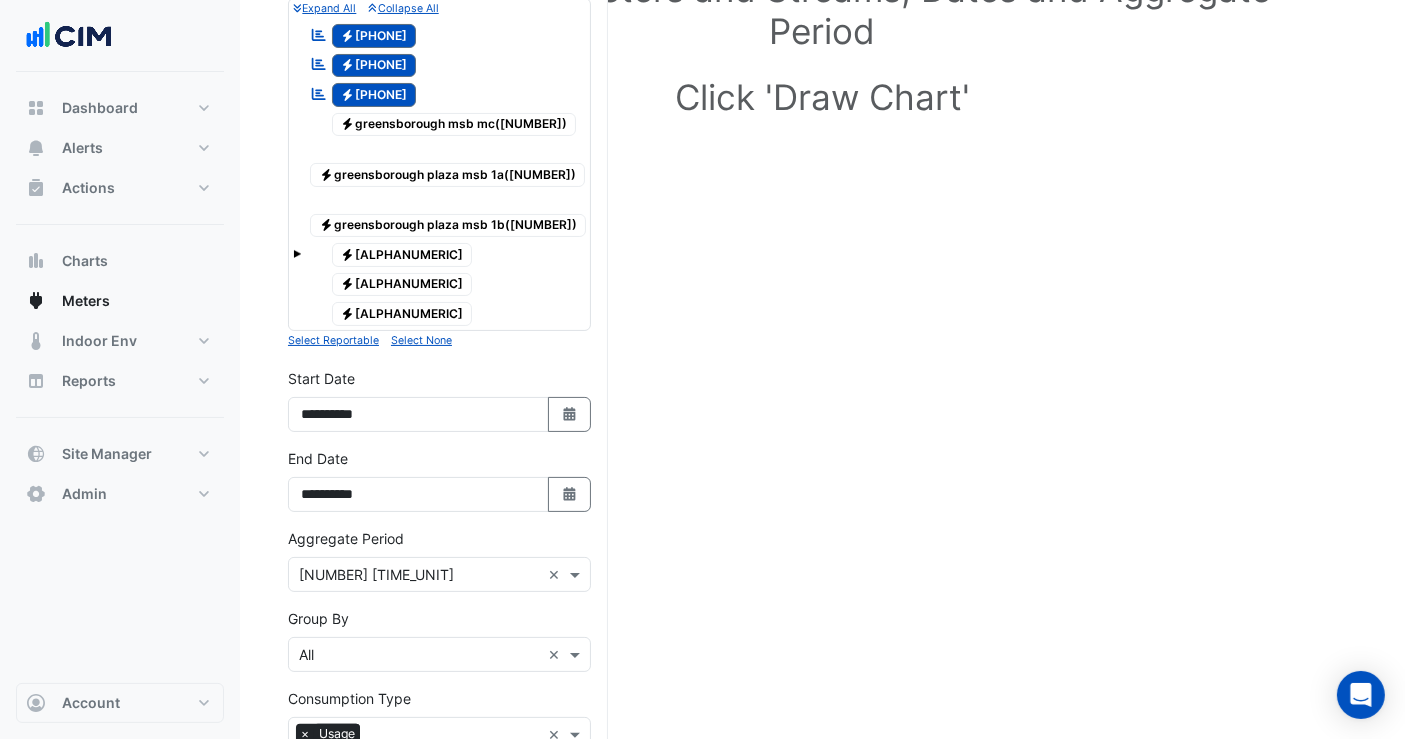 scroll, scrollTop: 444, scrollLeft: 0, axis: vertical 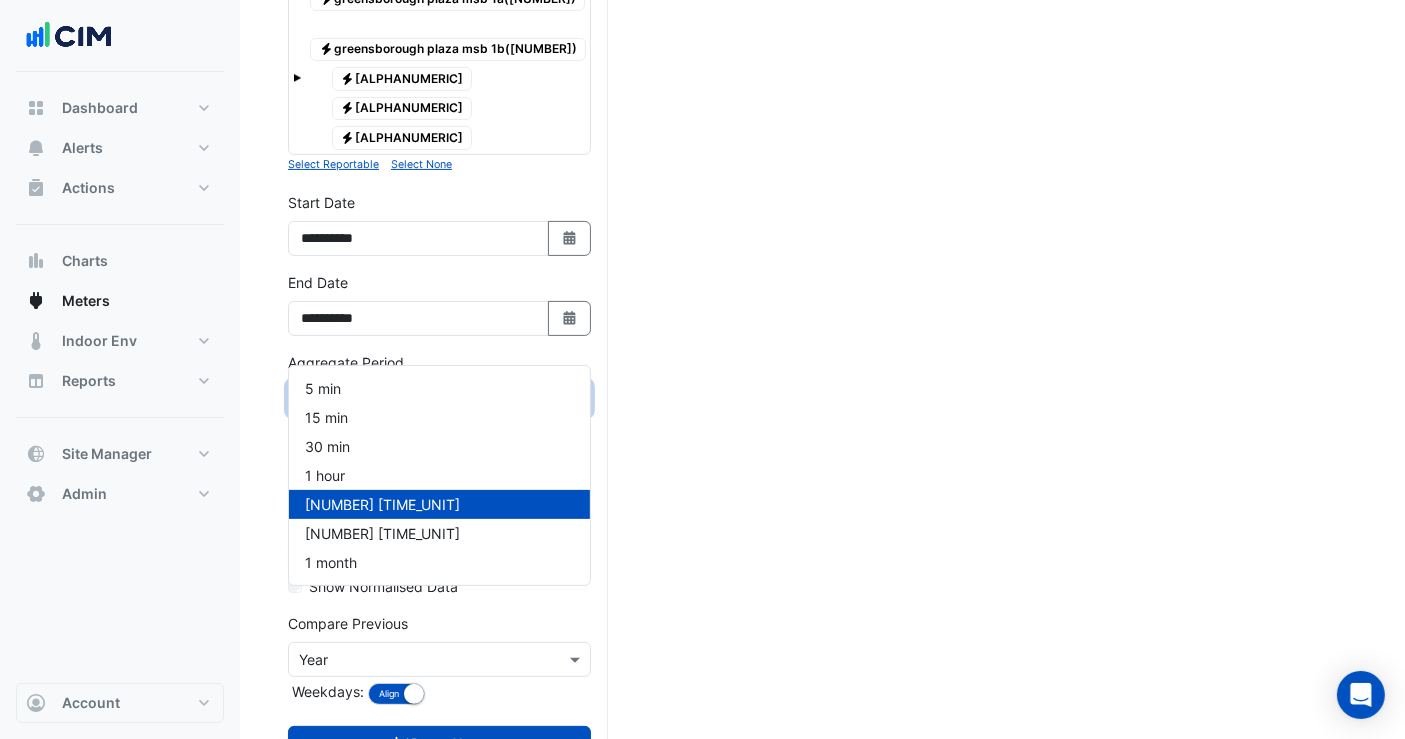 click at bounding box center [419, 399] 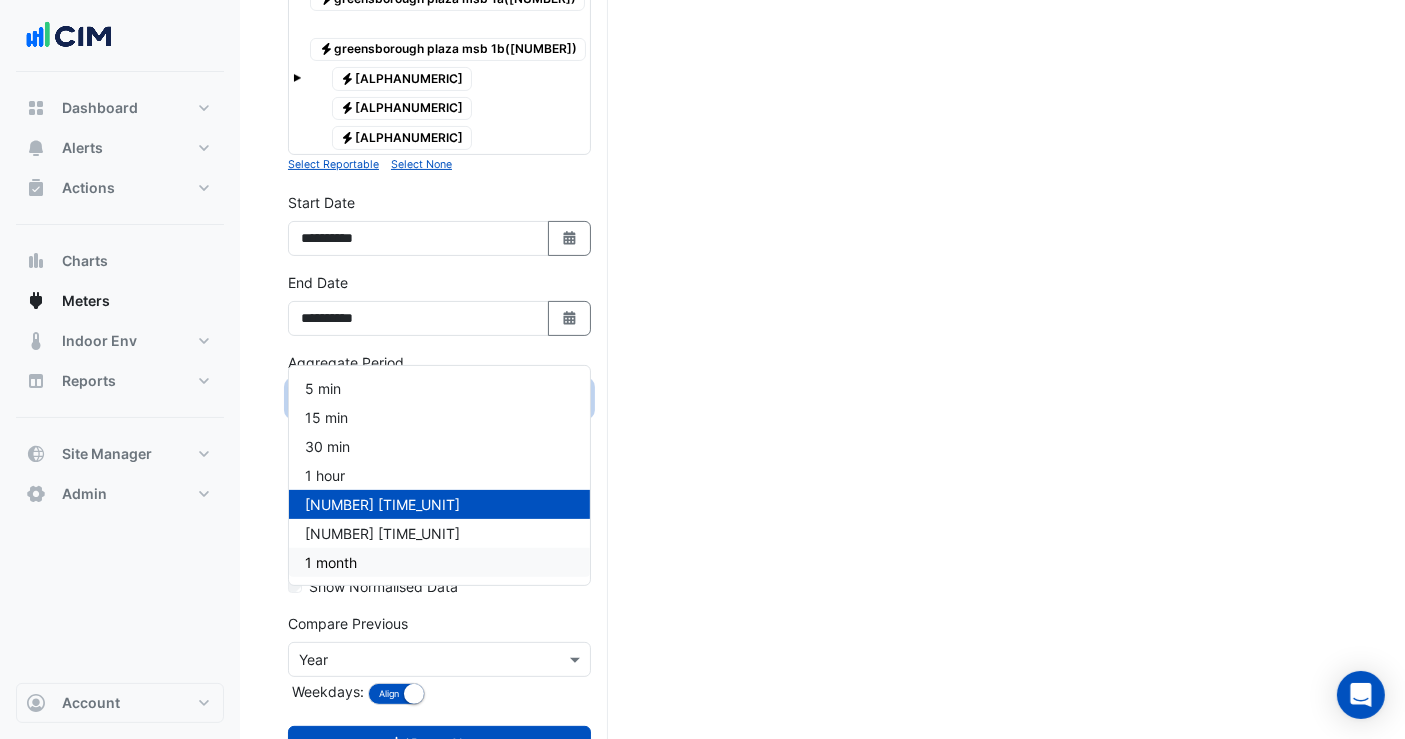 click on "1 month" at bounding box center (439, 562) 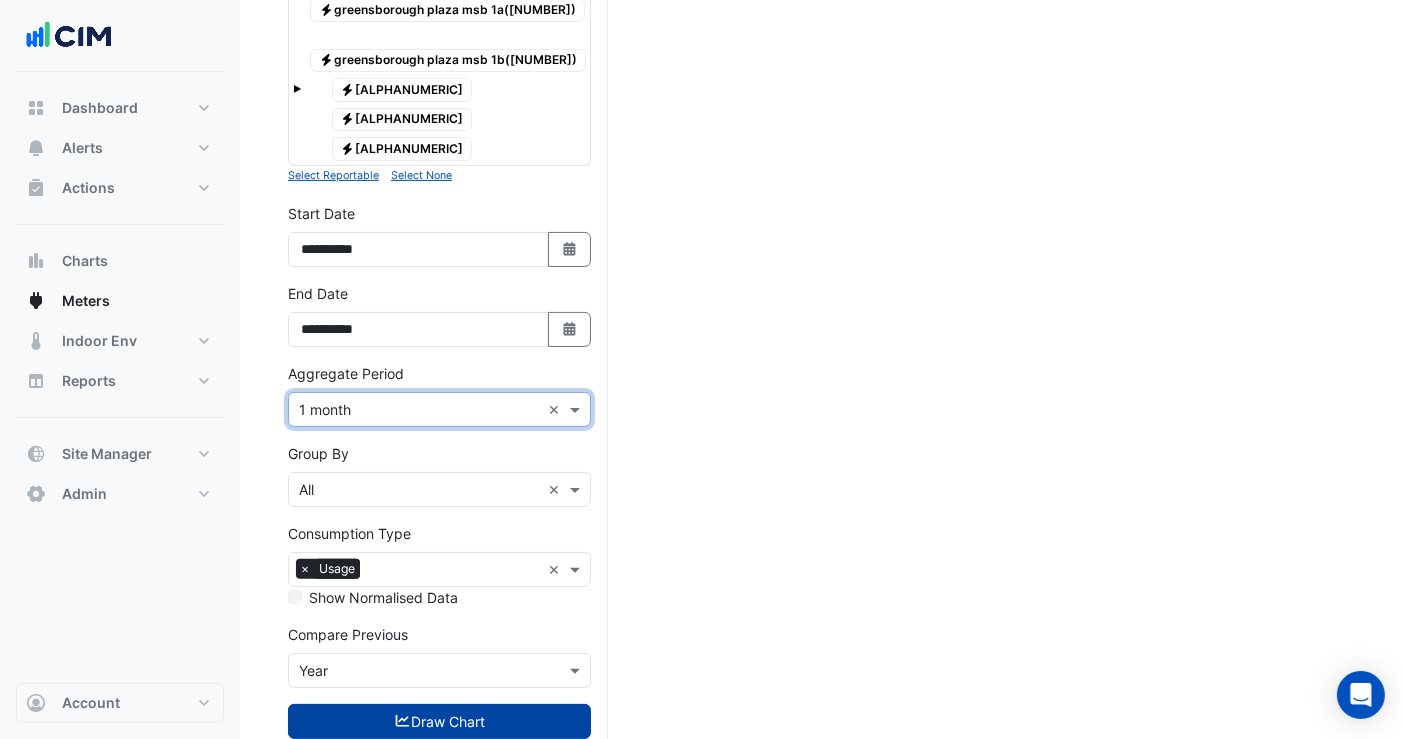 click 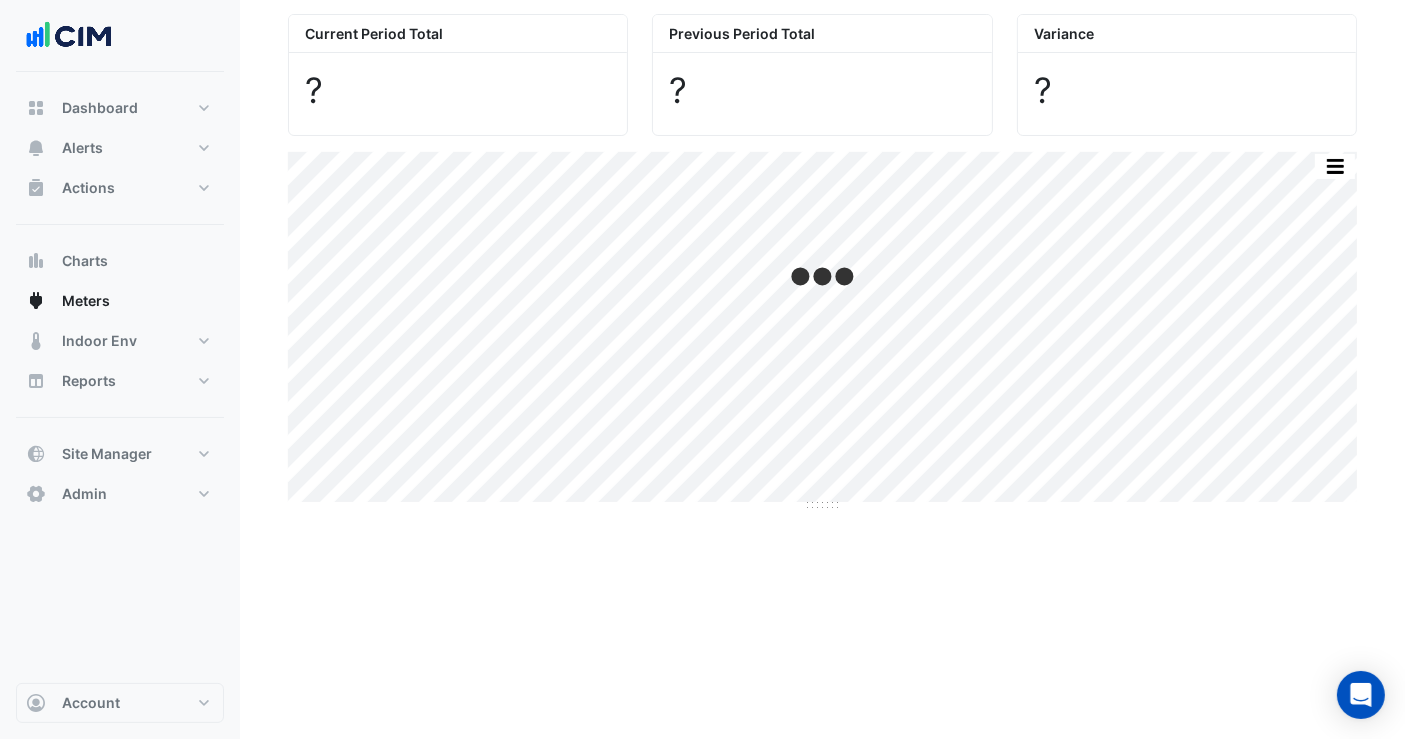 scroll, scrollTop: 0, scrollLeft: 0, axis: both 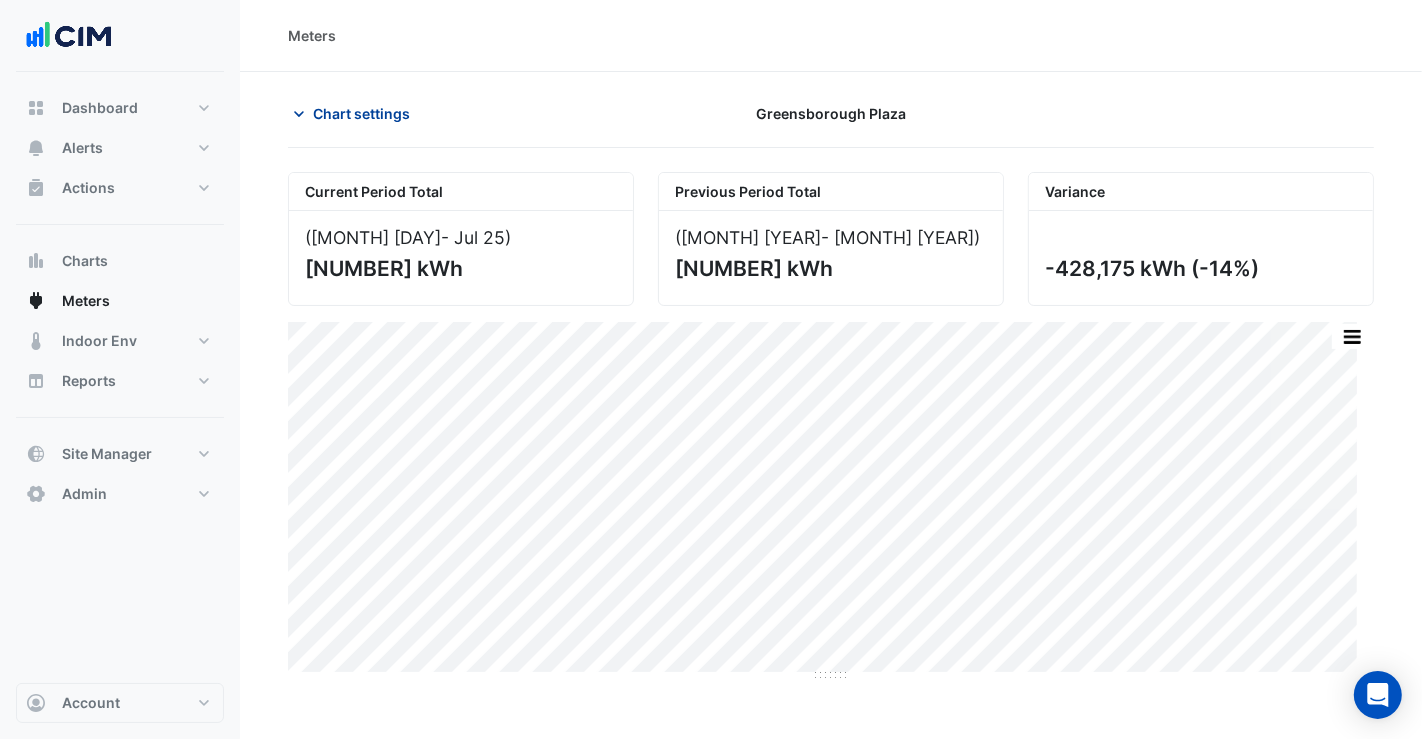 click on "Chart settings" 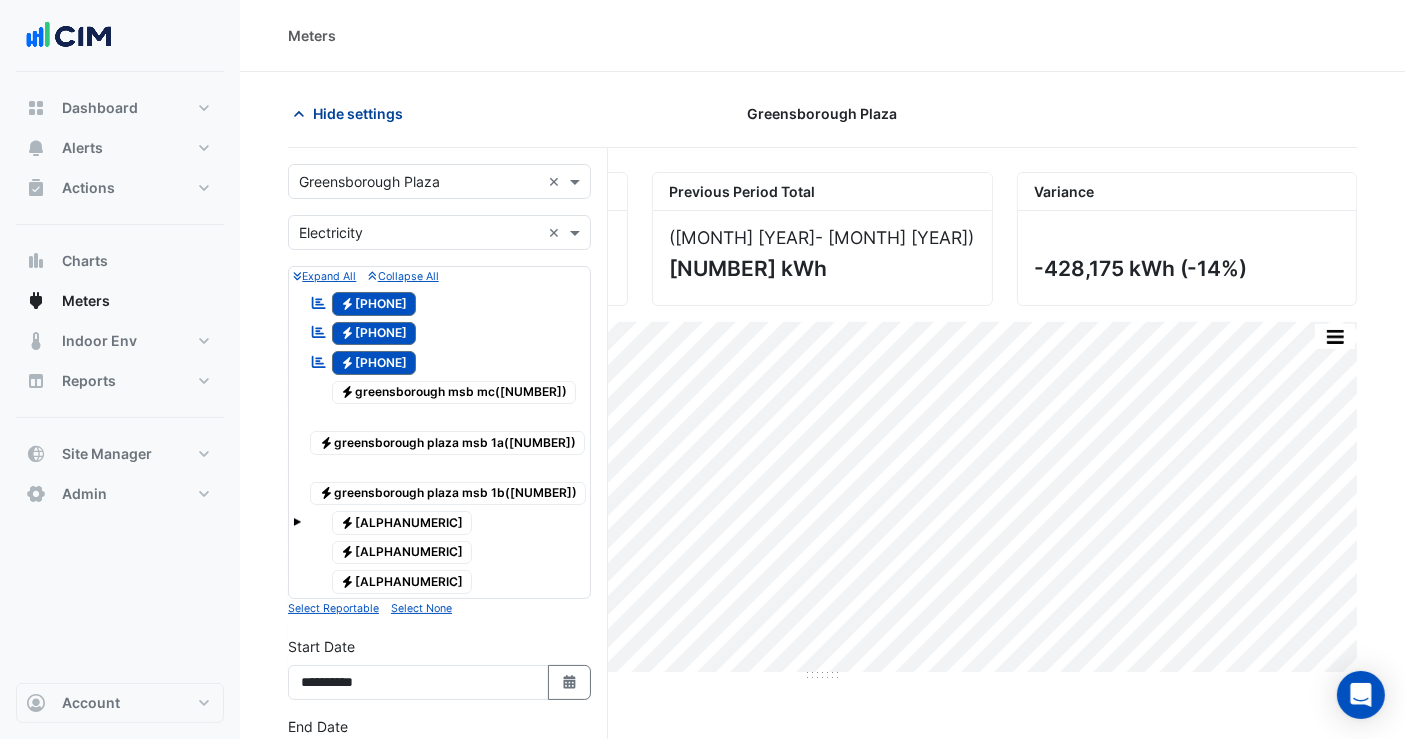 drag, startPoint x: 311, startPoint y: 110, endPoint x: 882, endPoint y: 300, distance: 601.7815 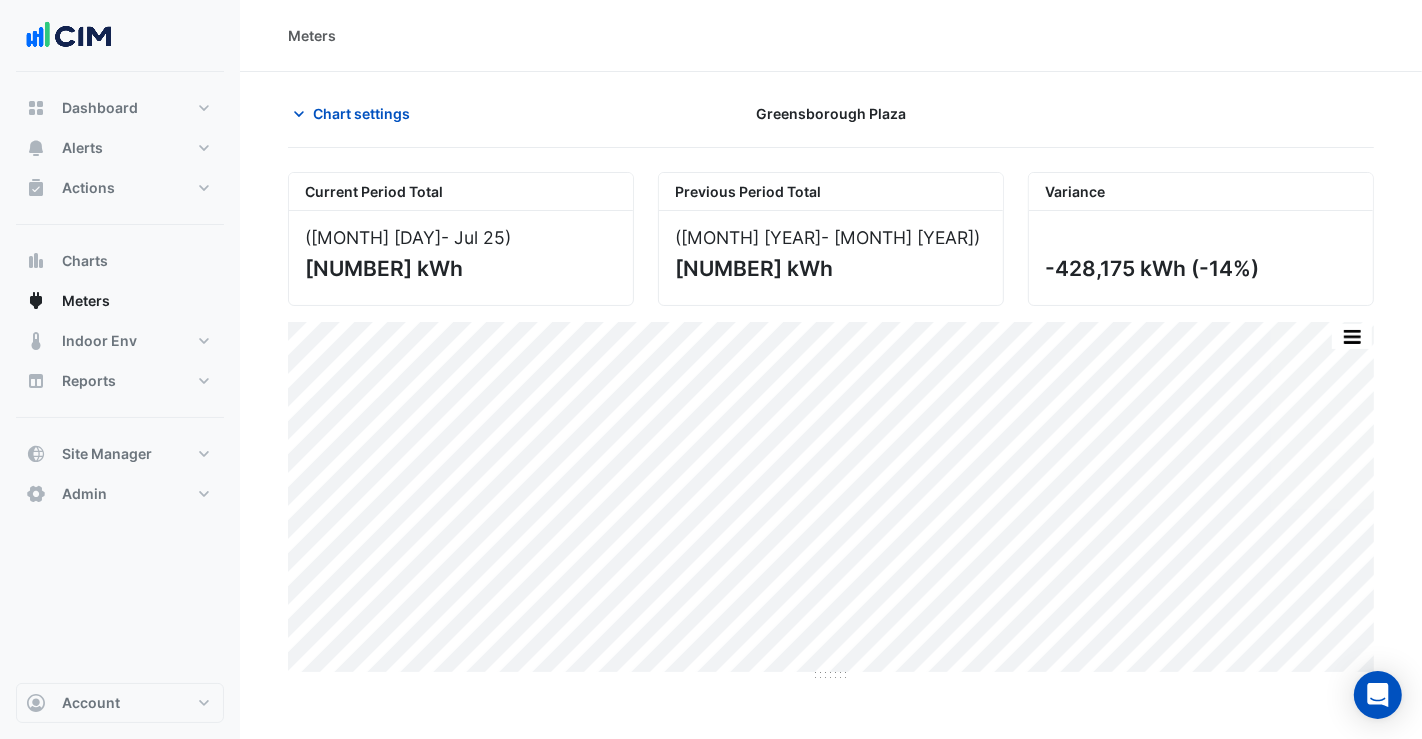 drag, startPoint x: 715, startPoint y: 79, endPoint x: 706, endPoint y: 55, distance: 25.632011 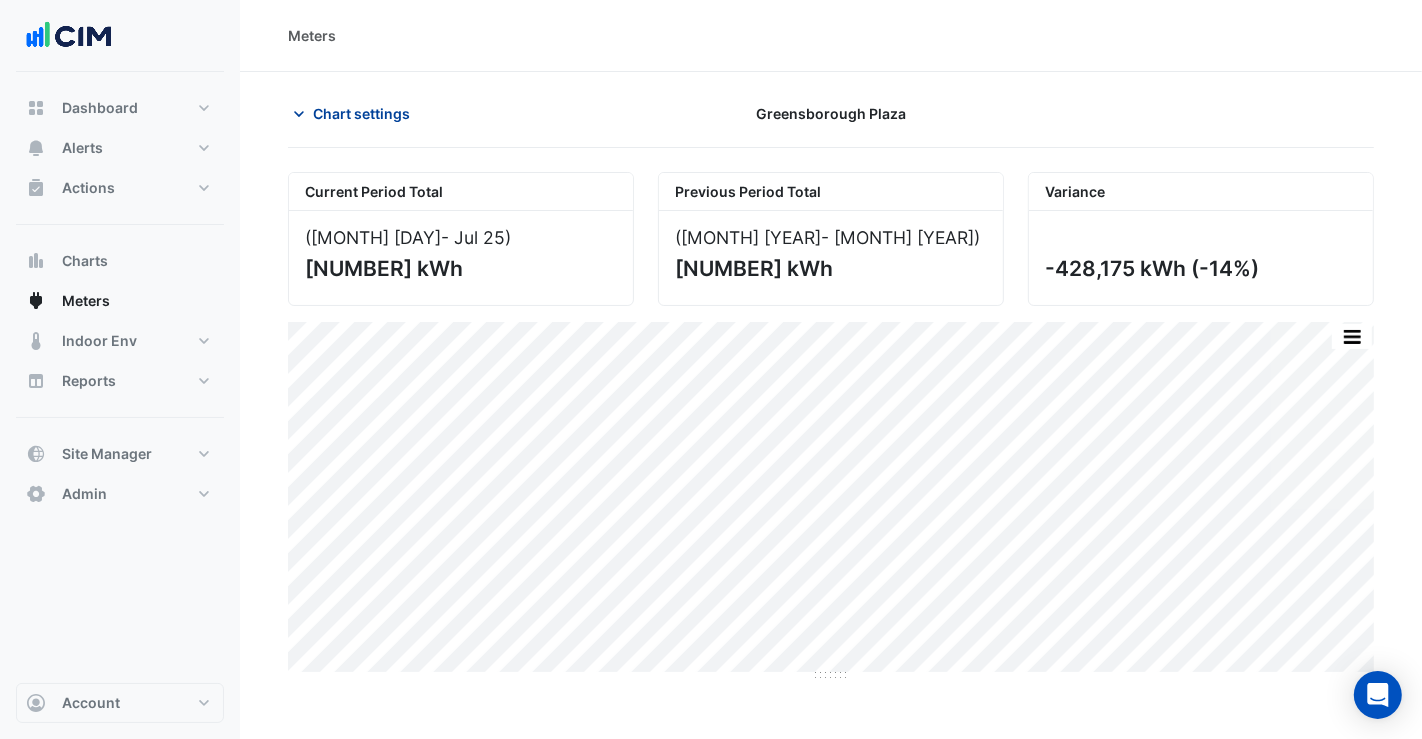 click on "Chart settings" 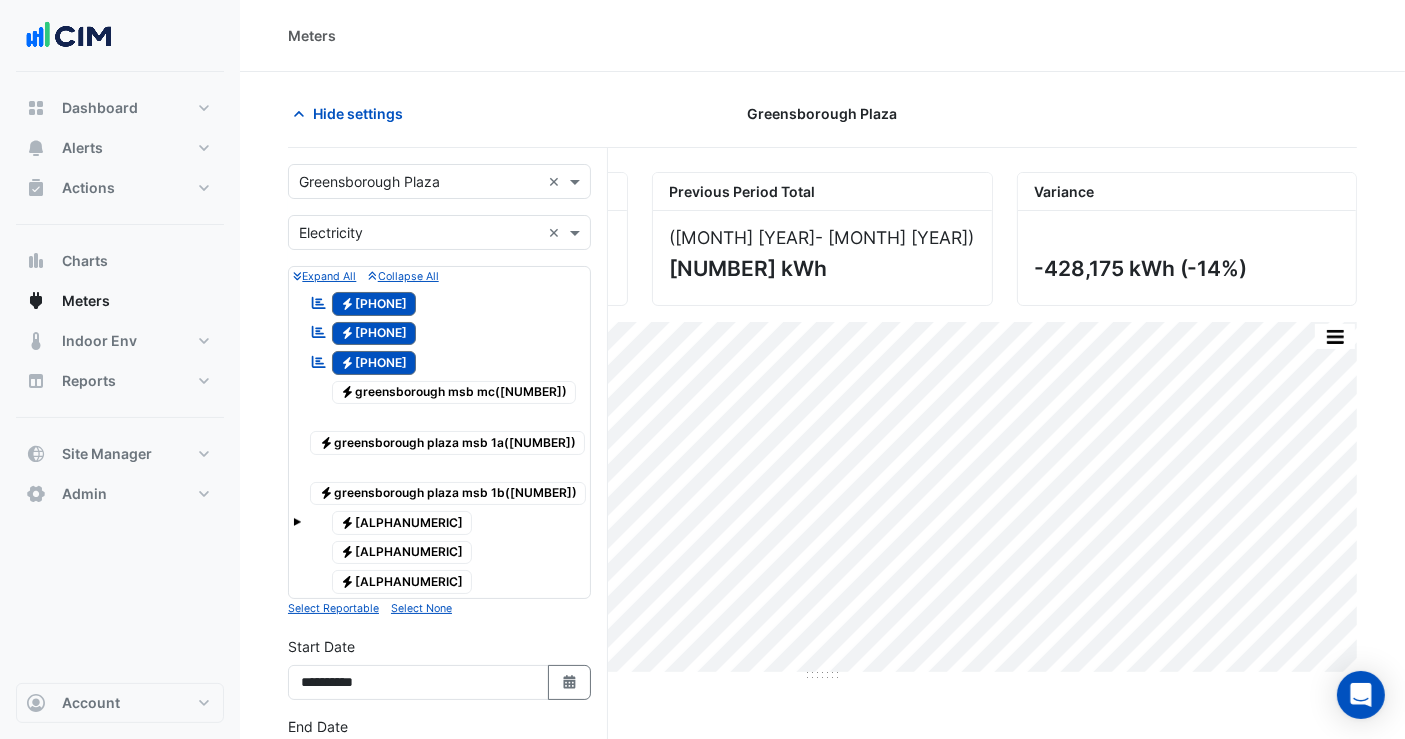click at bounding box center (419, 182) 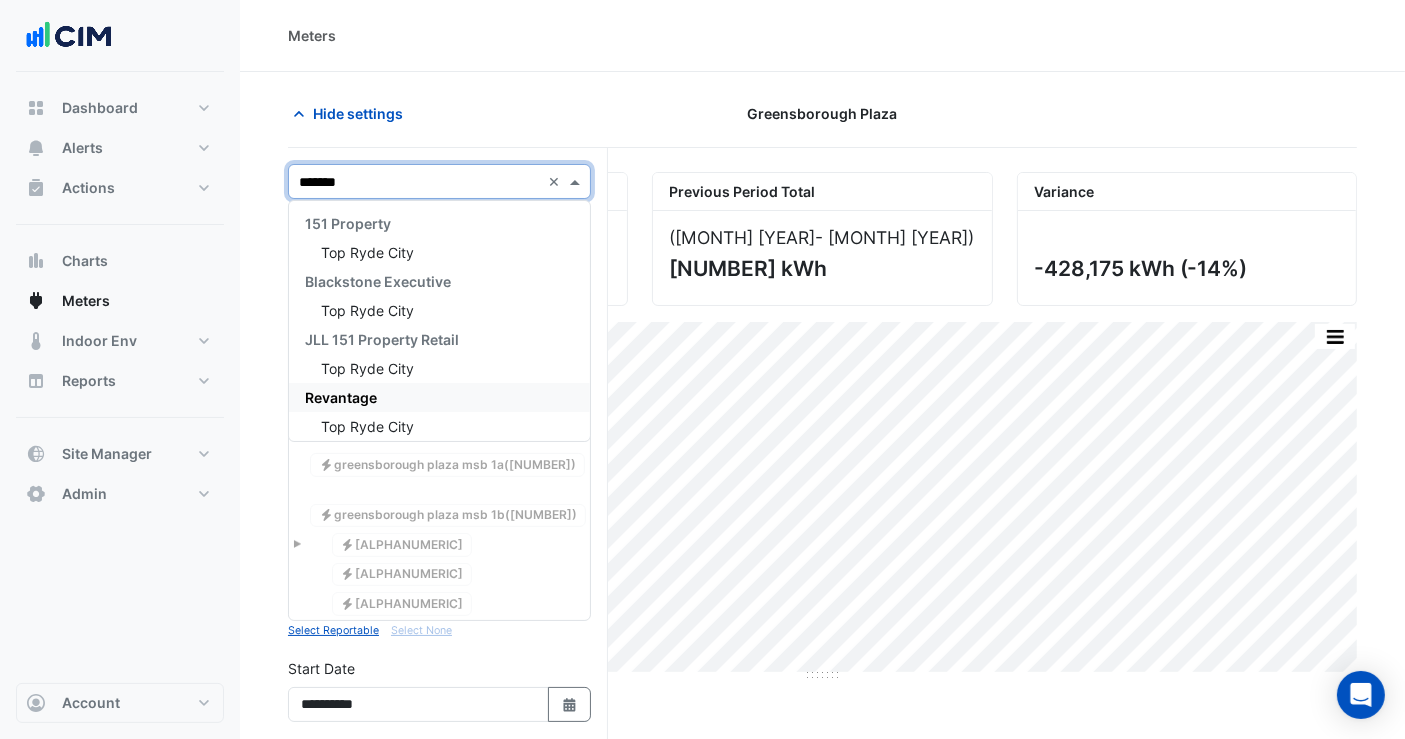 type on "********" 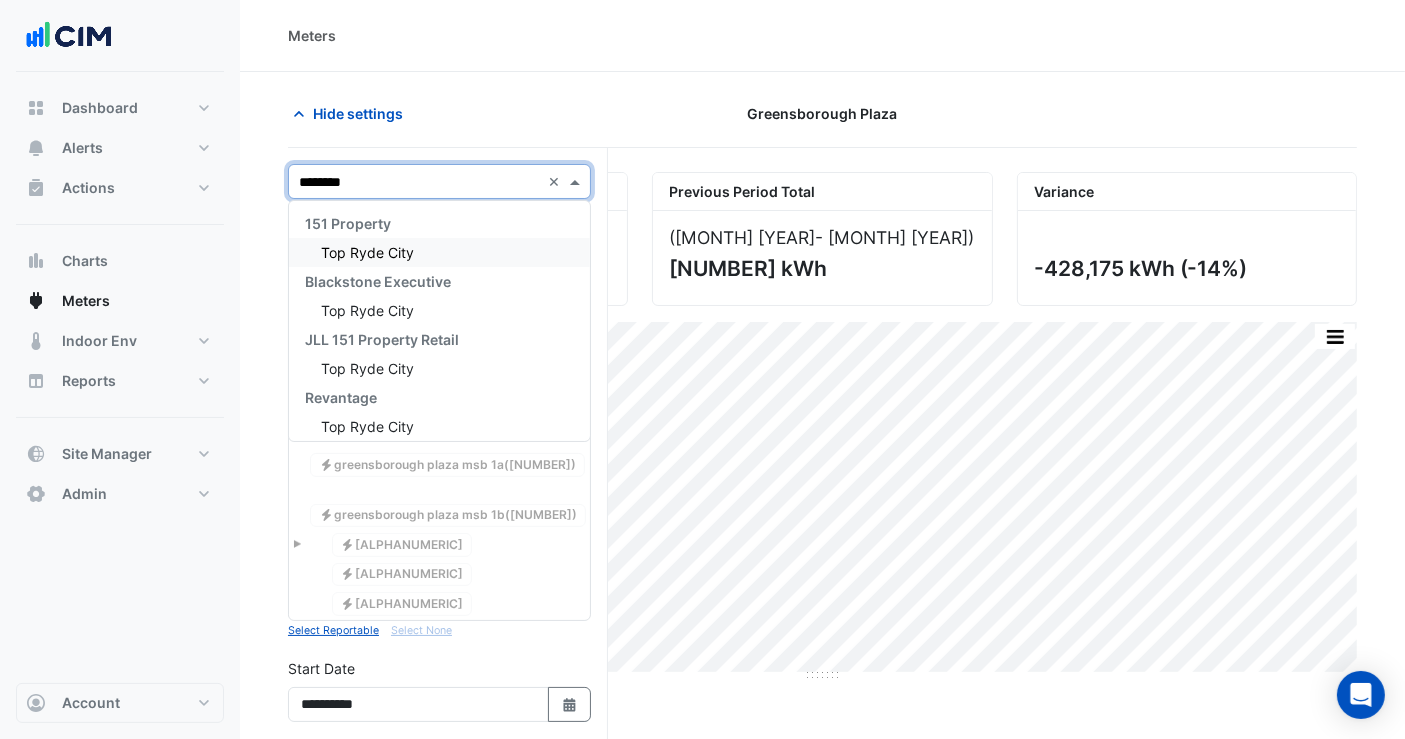 click on "Top Ryde City" at bounding box center [439, 252] 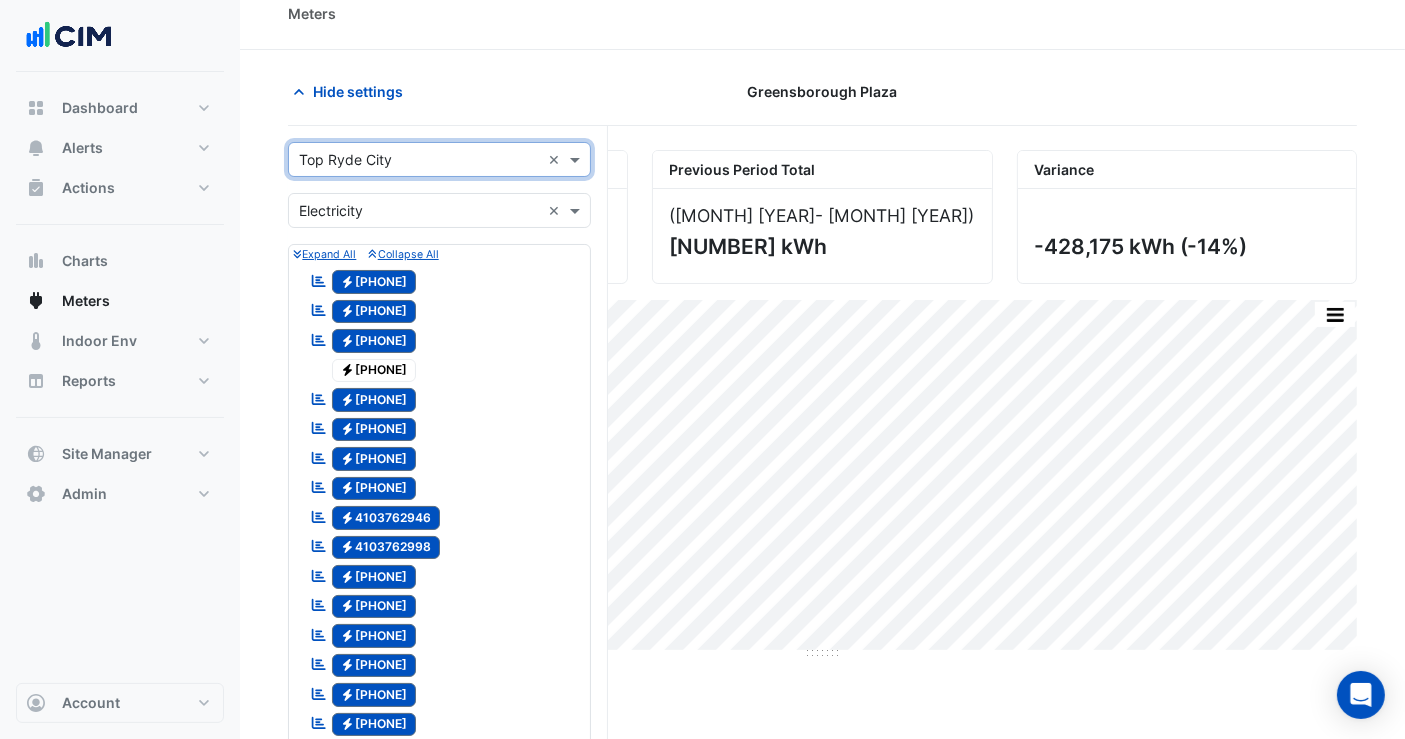 scroll, scrollTop: 0, scrollLeft: 0, axis: both 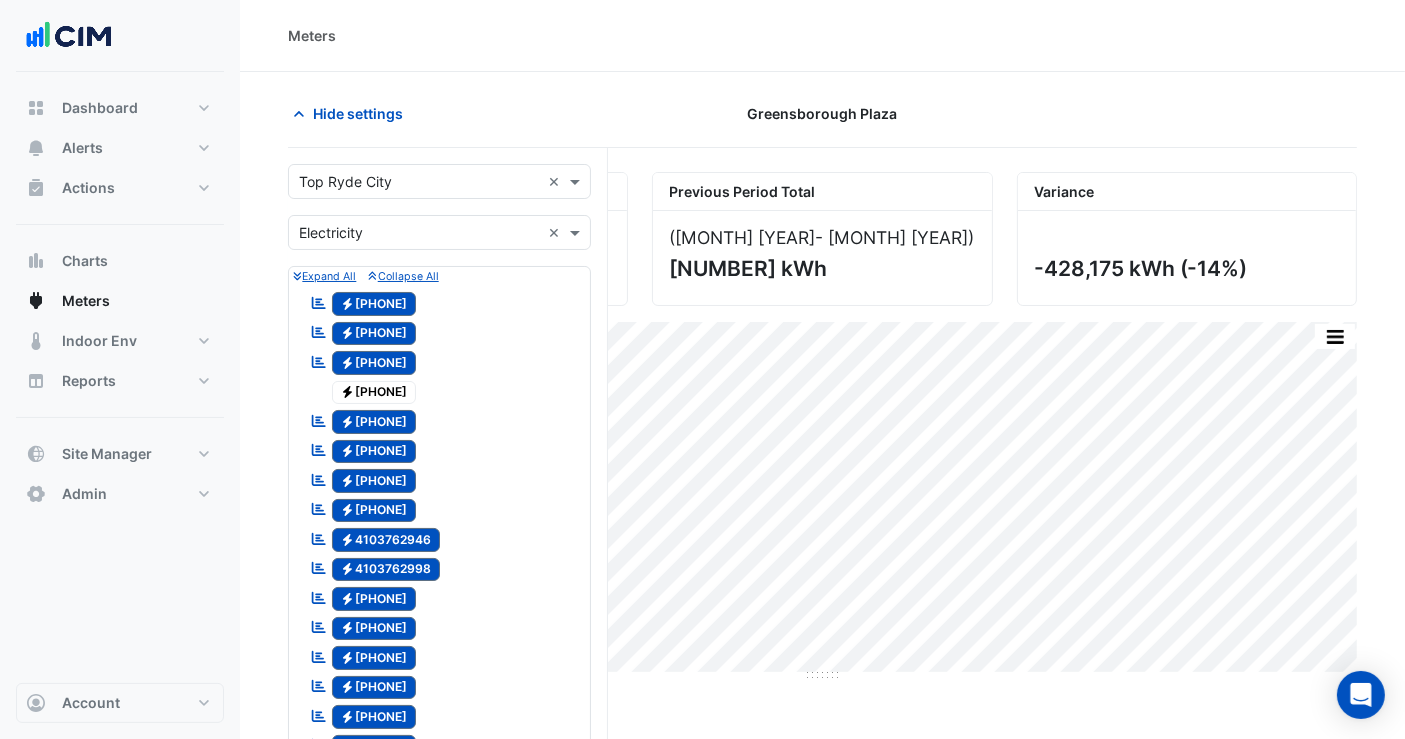 click on "Electricity
[PHONE]" at bounding box center [374, 393] 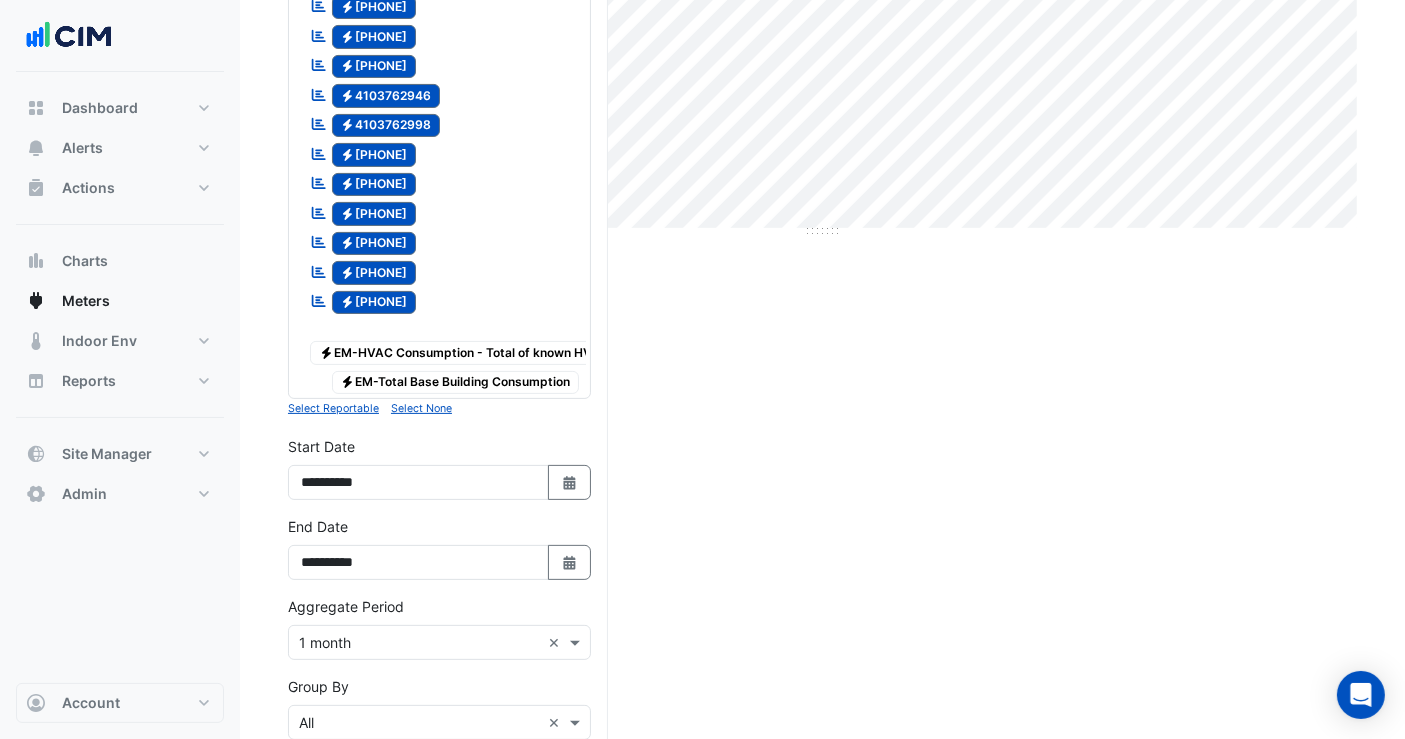 scroll, scrollTop: 0, scrollLeft: 0, axis: both 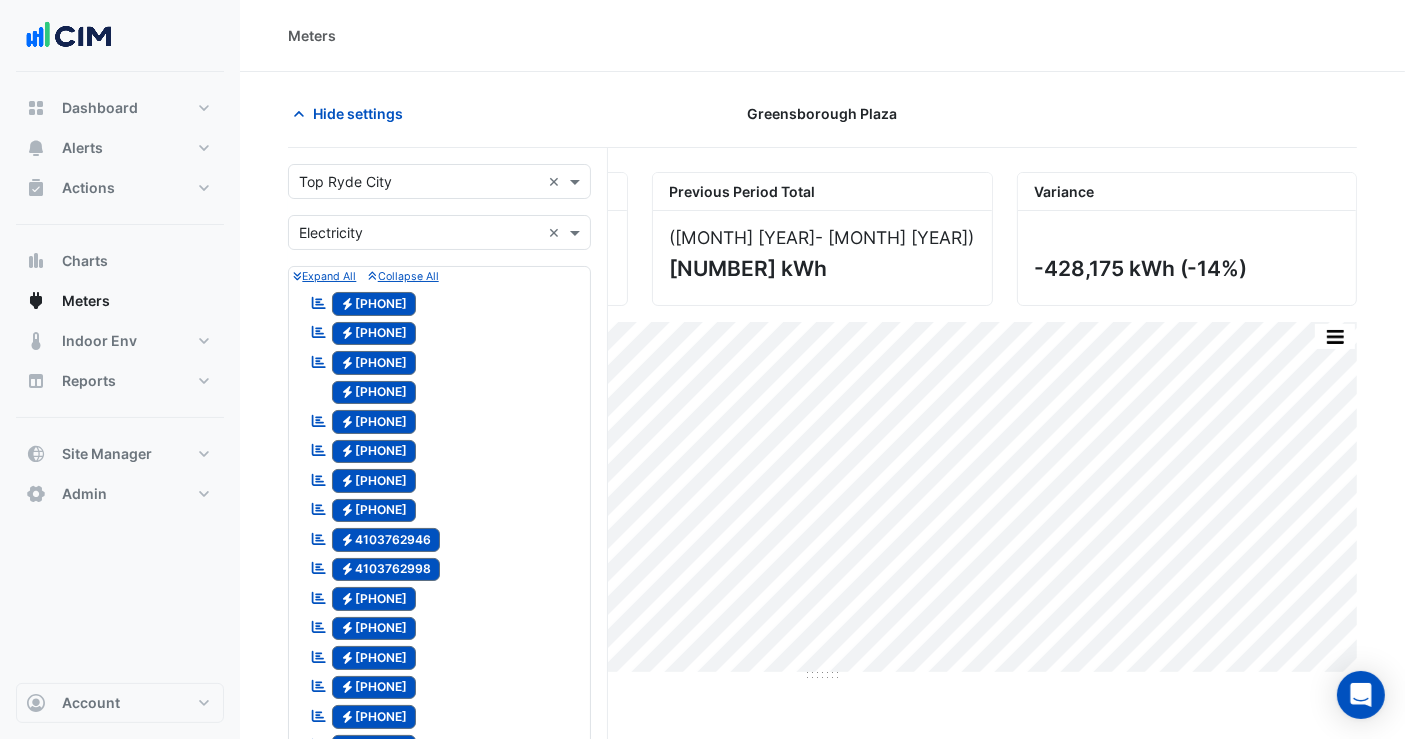 click at bounding box center [419, 182] 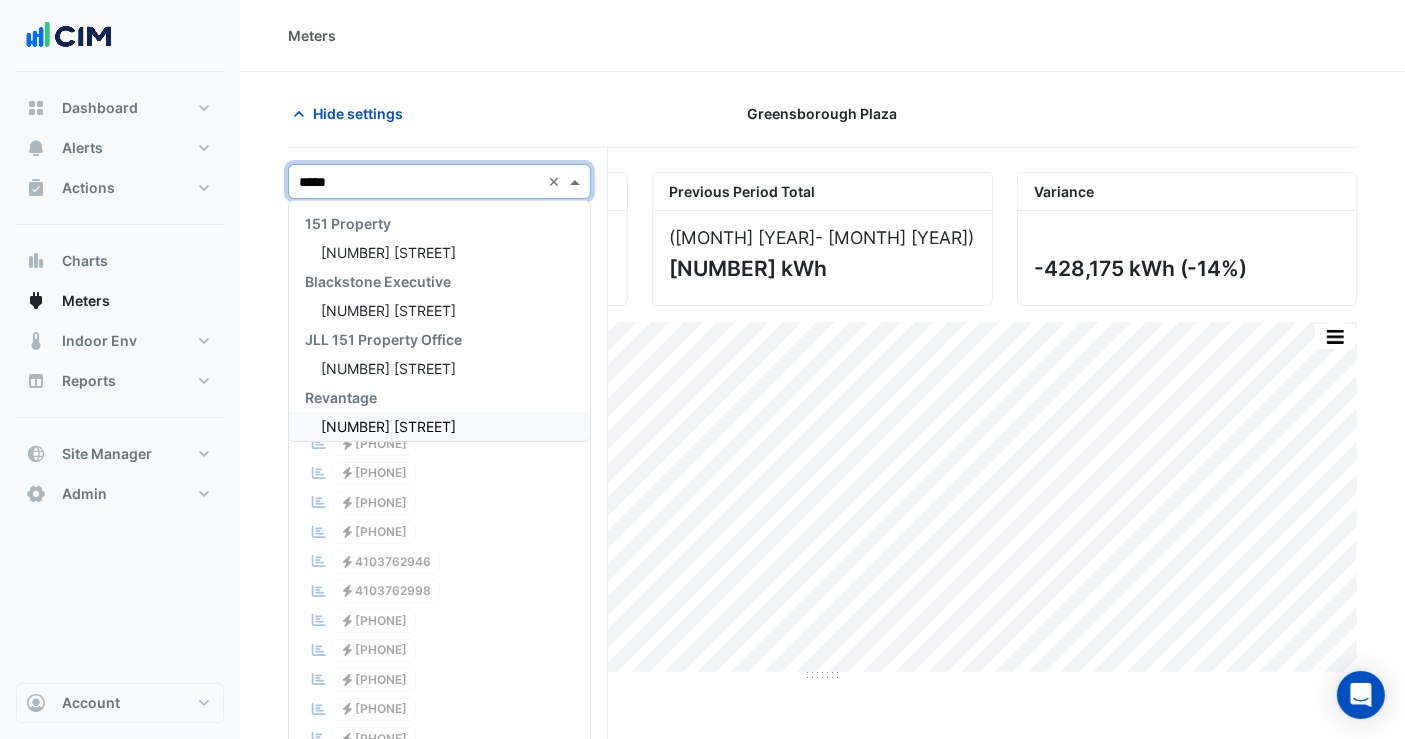 type on "******" 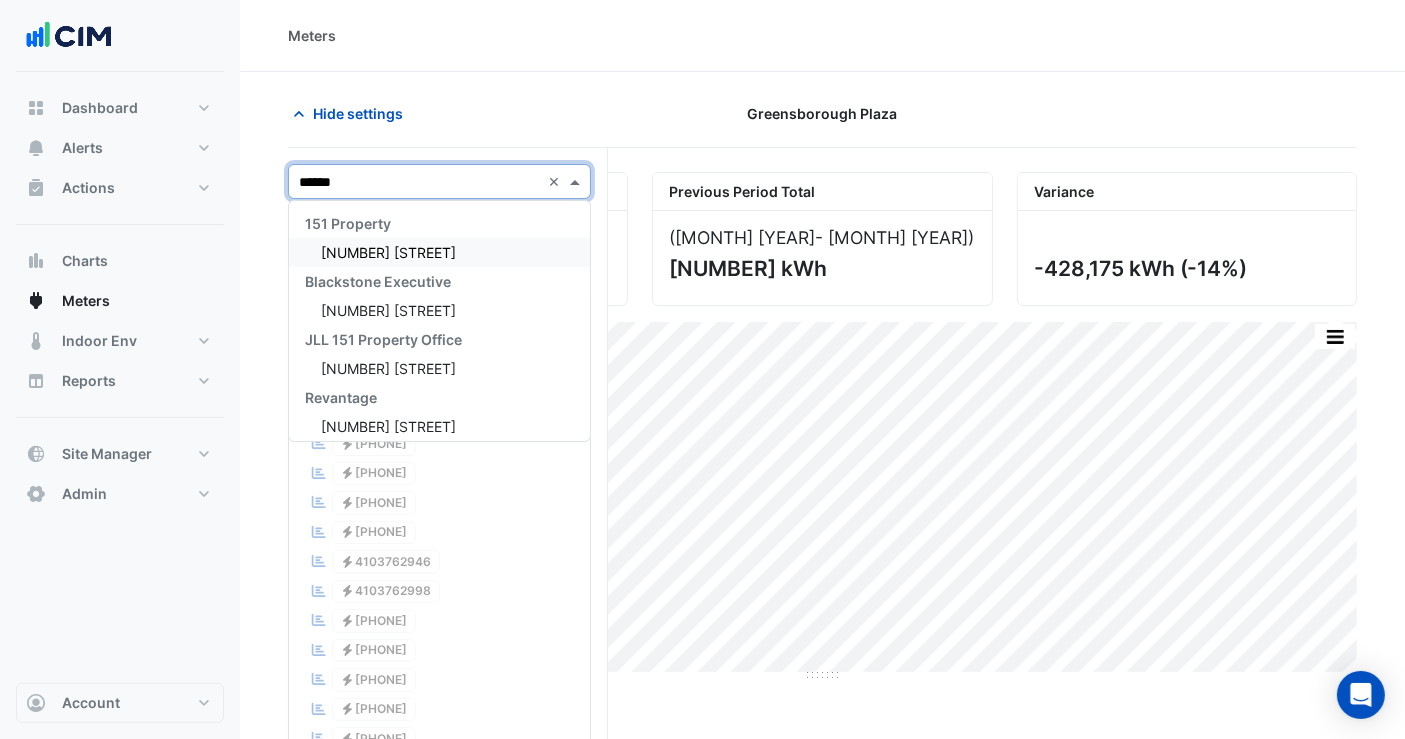 click on "151 Property" at bounding box center (439, 223) 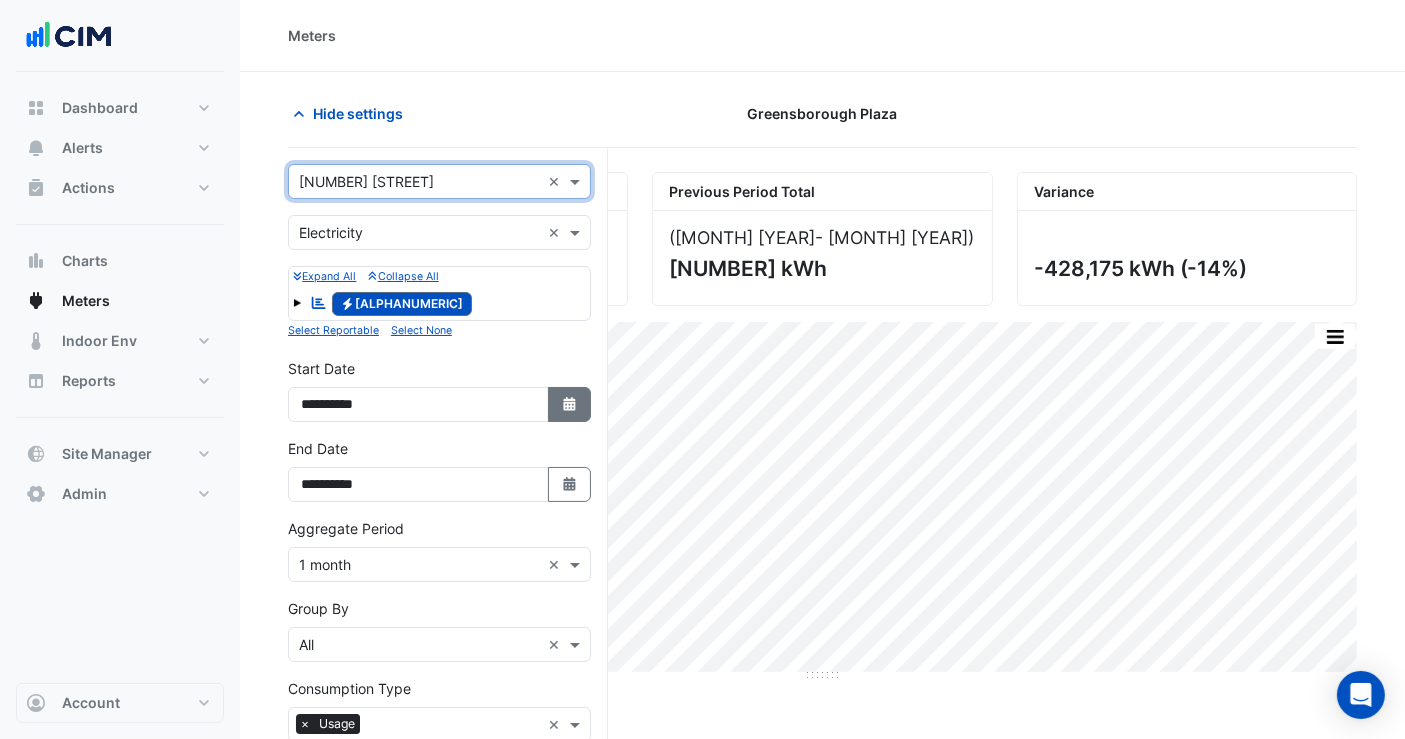 click 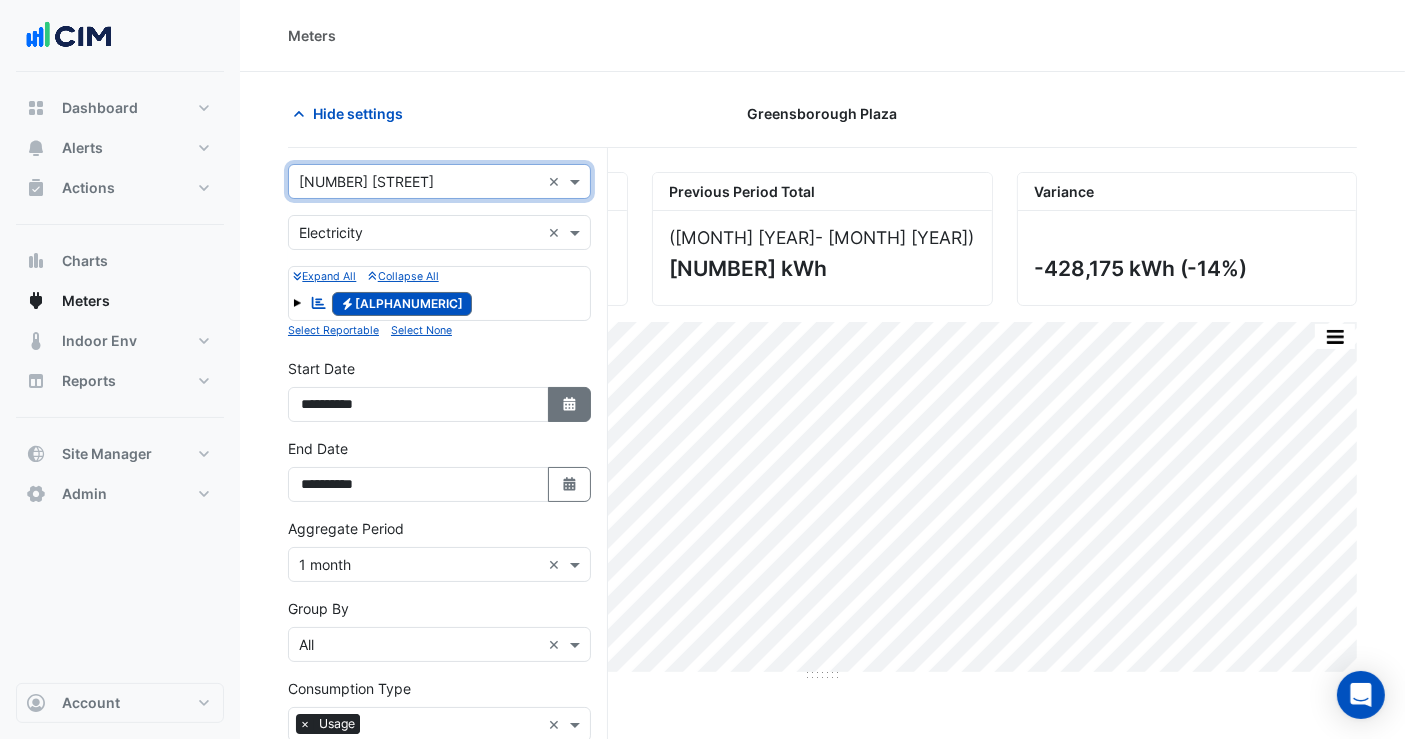 select on "****" 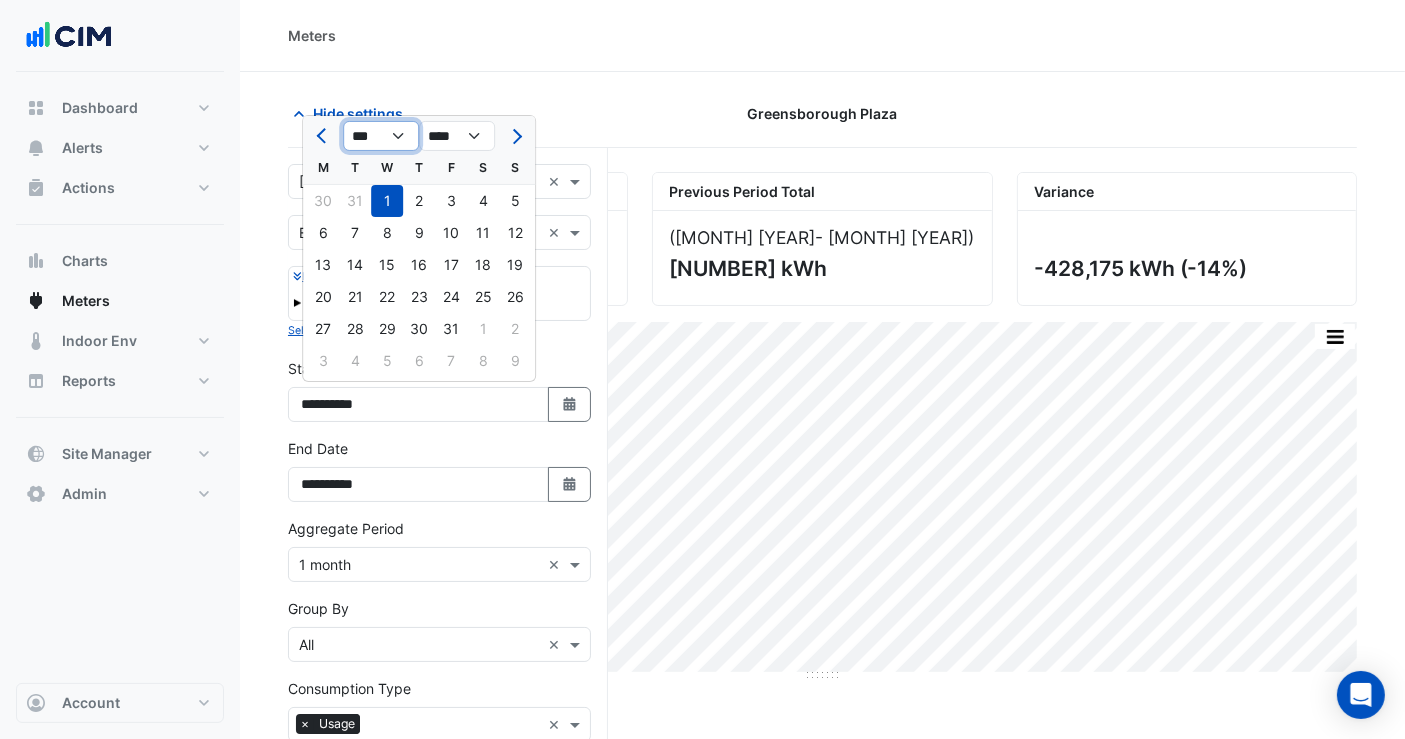 drag, startPoint x: 394, startPoint y: 130, endPoint x: 388, endPoint y: 146, distance: 17.088007 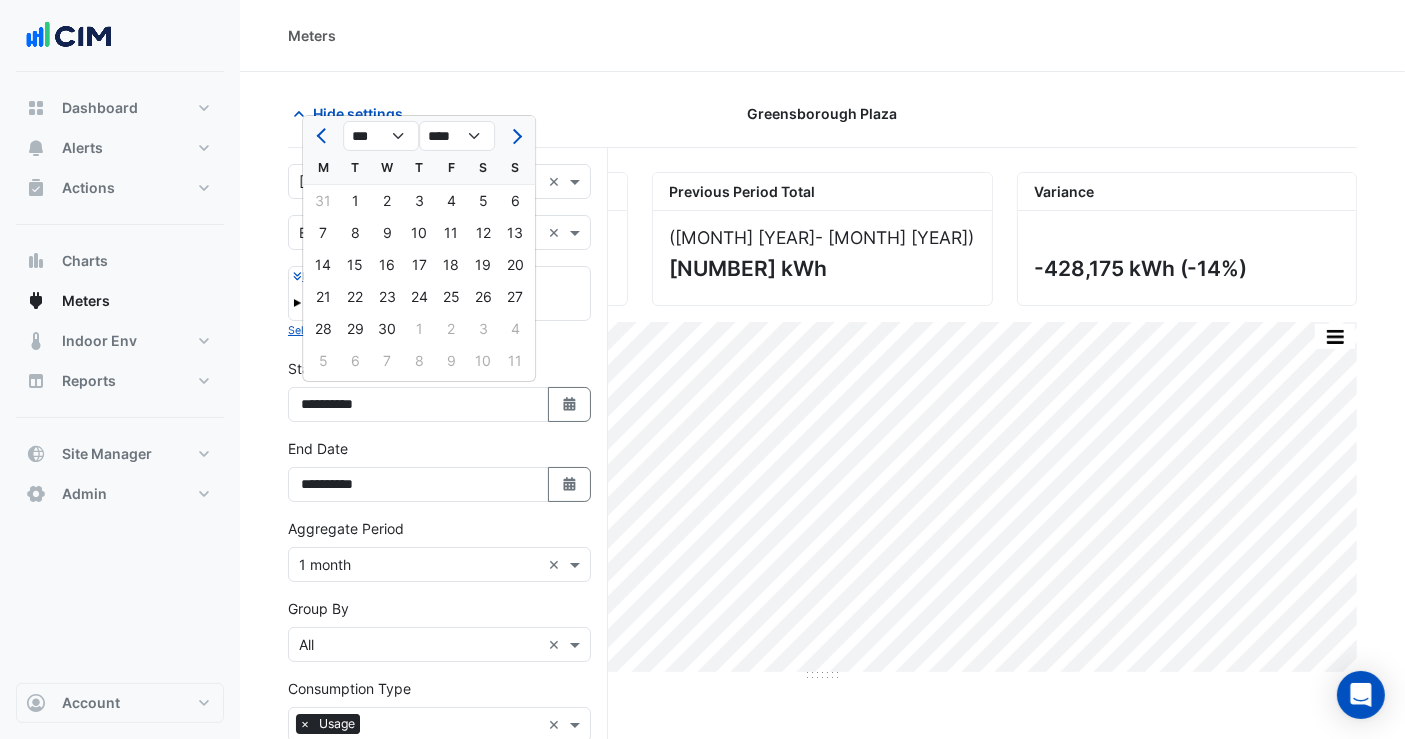 click on "1" 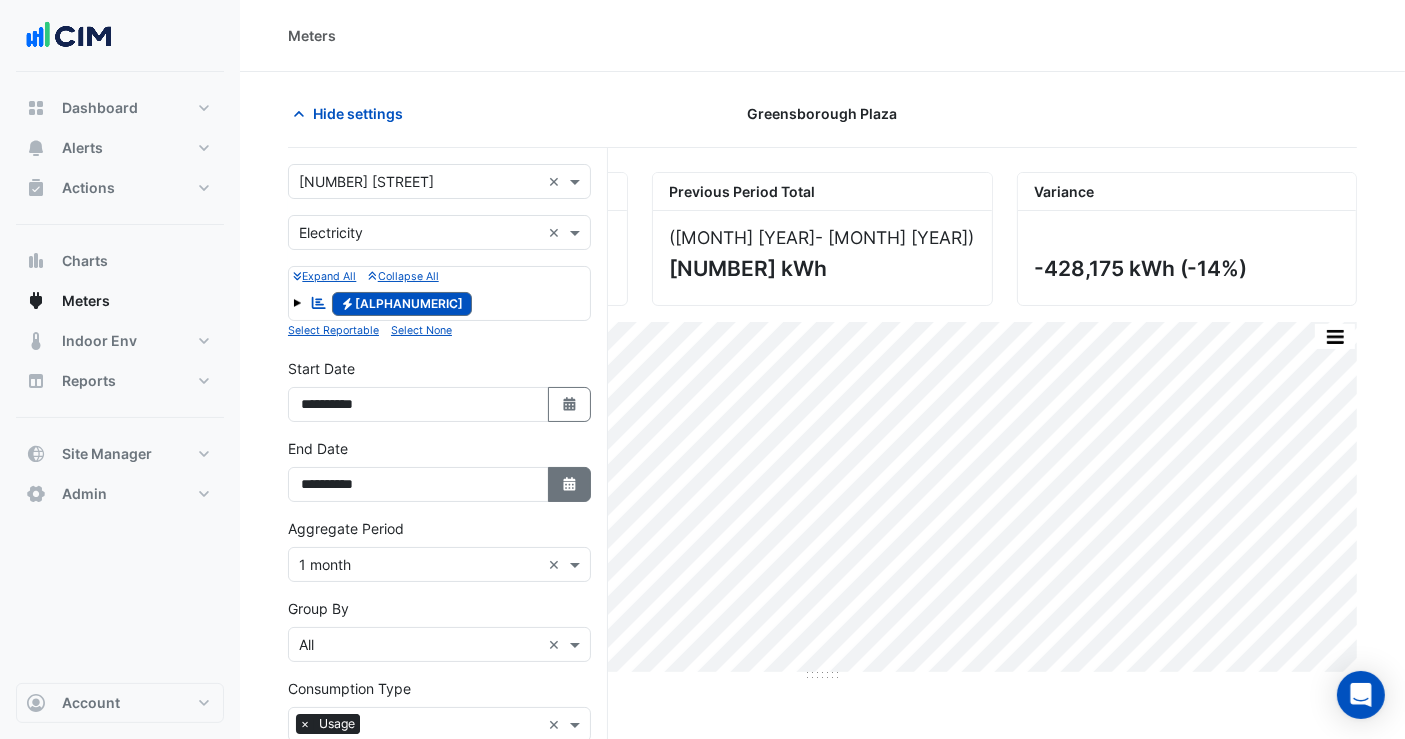 click on "Select Date" at bounding box center (570, 484) 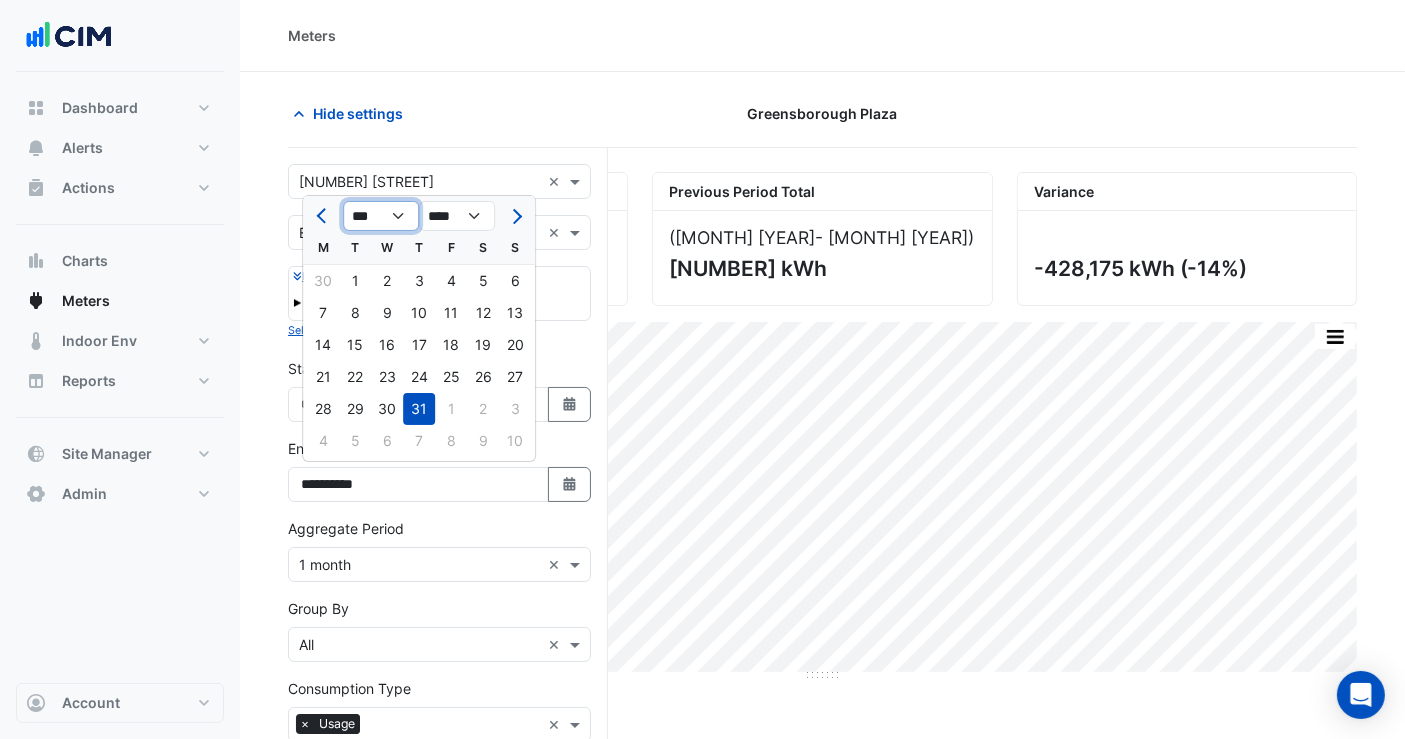 click on "*** *** *** *** *** *** *** *** ***" 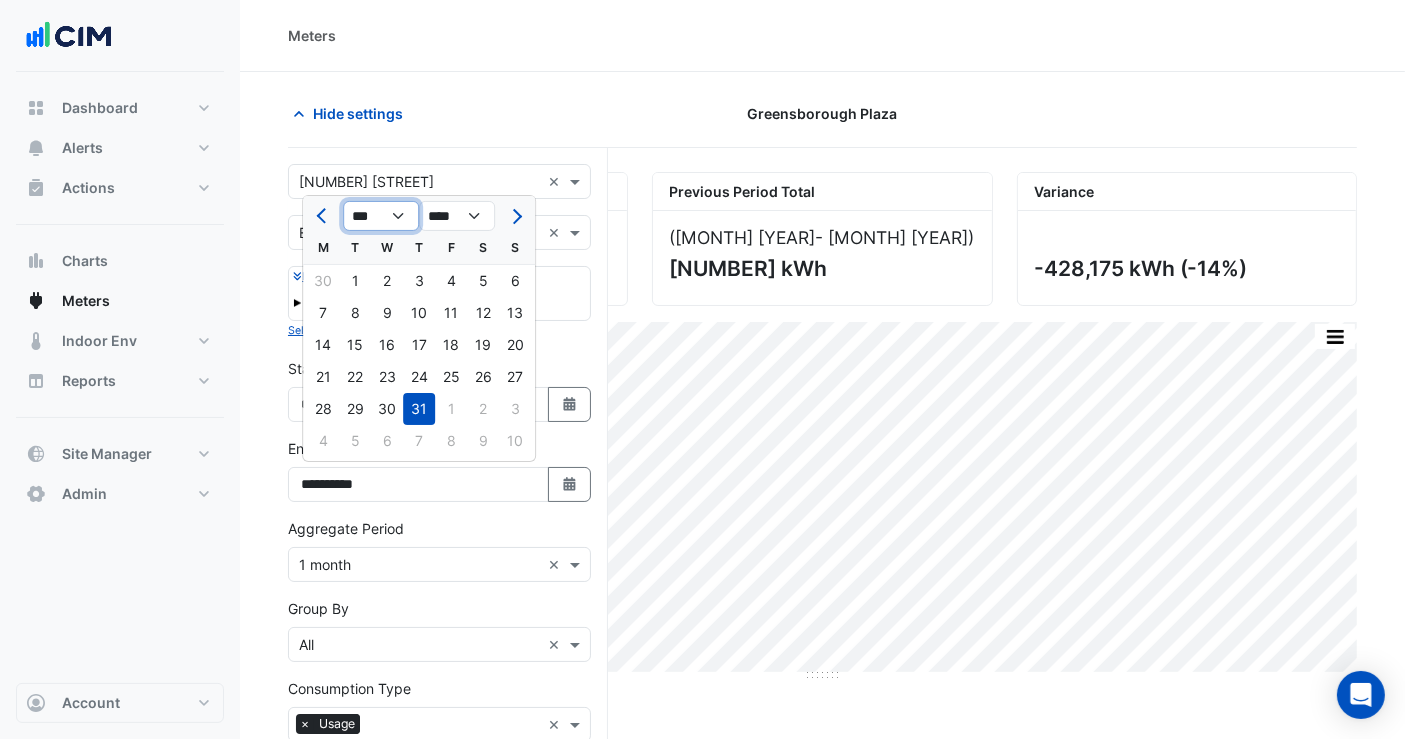 select on "*" 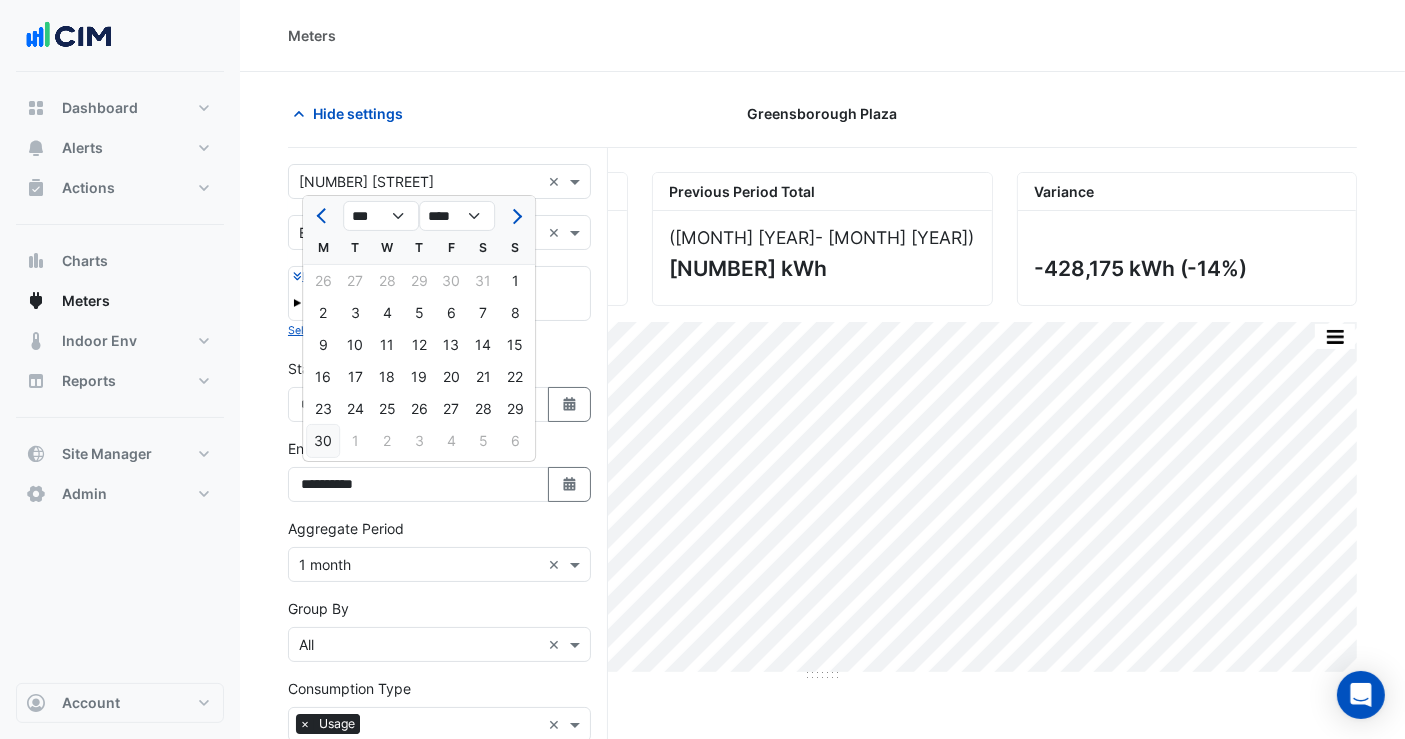 click on "30" 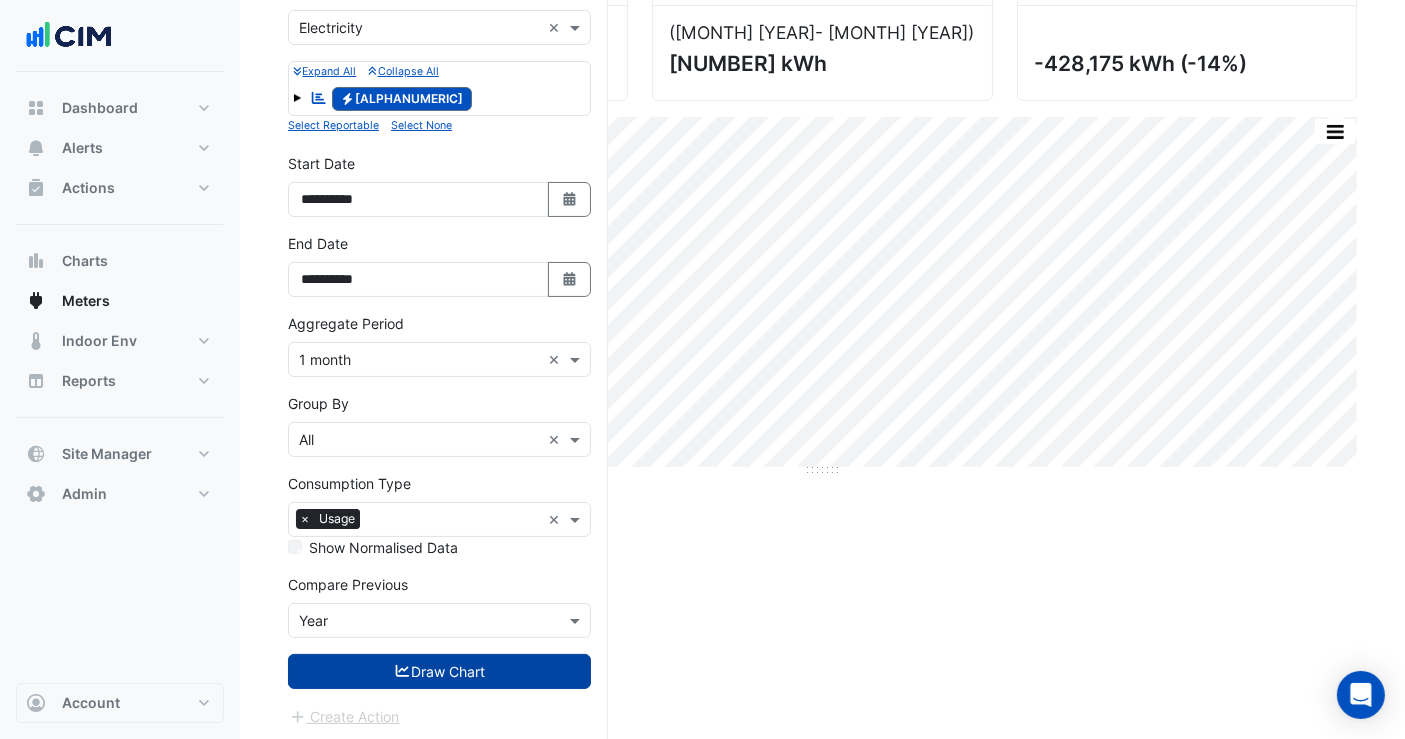 click on "Draw Chart" at bounding box center [439, 671] 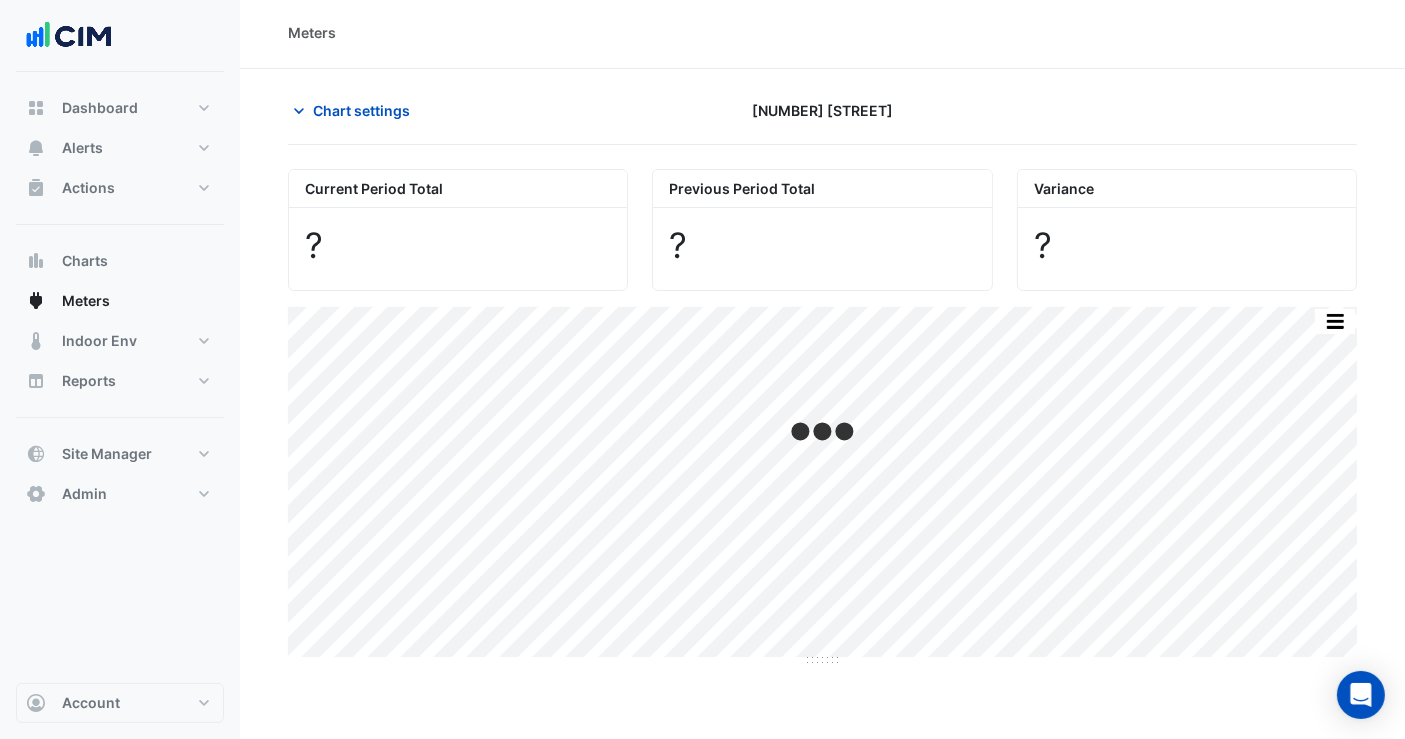 scroll, scrollTop: 0, scrollLeft: 0, axis: both 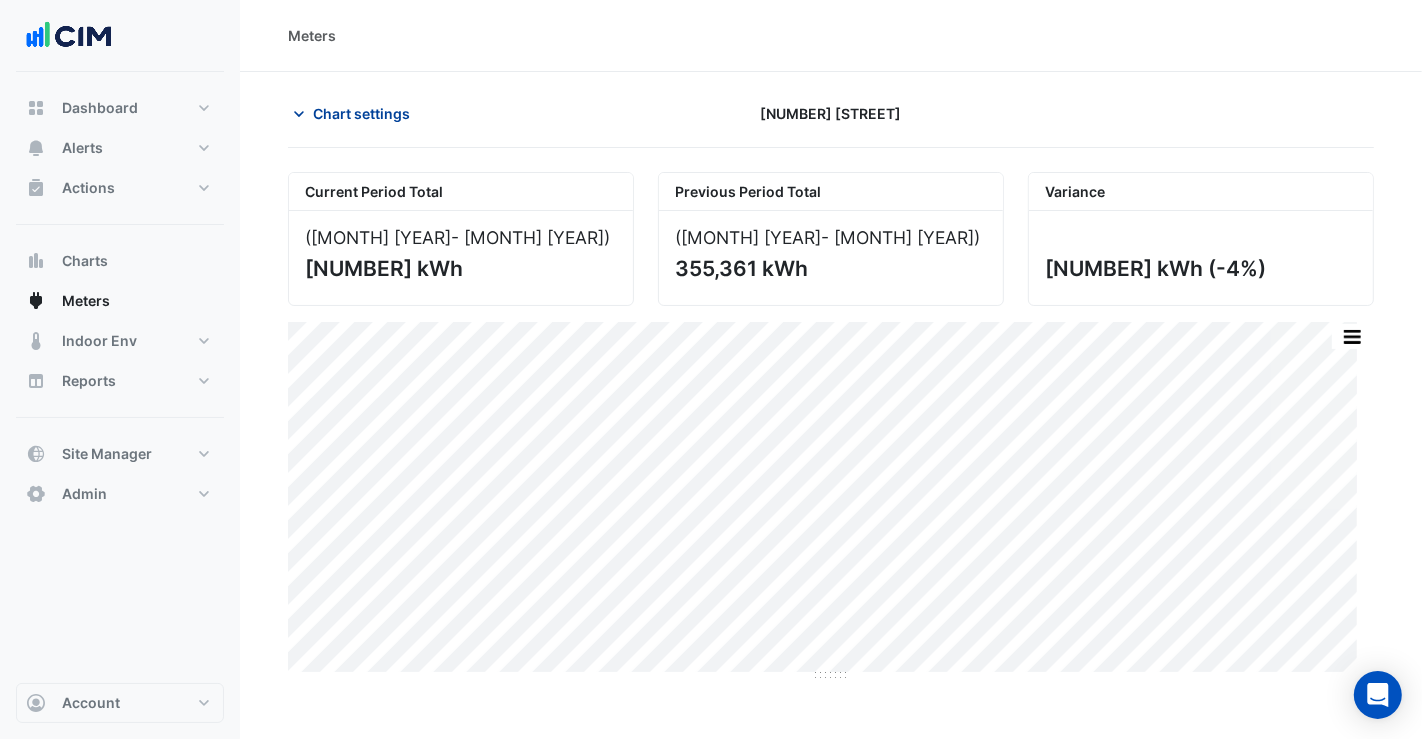 drag, startPoint x: 353, startPoint y: 119, endPoint x: 359, endPoint y: 133, distance: 15.231546 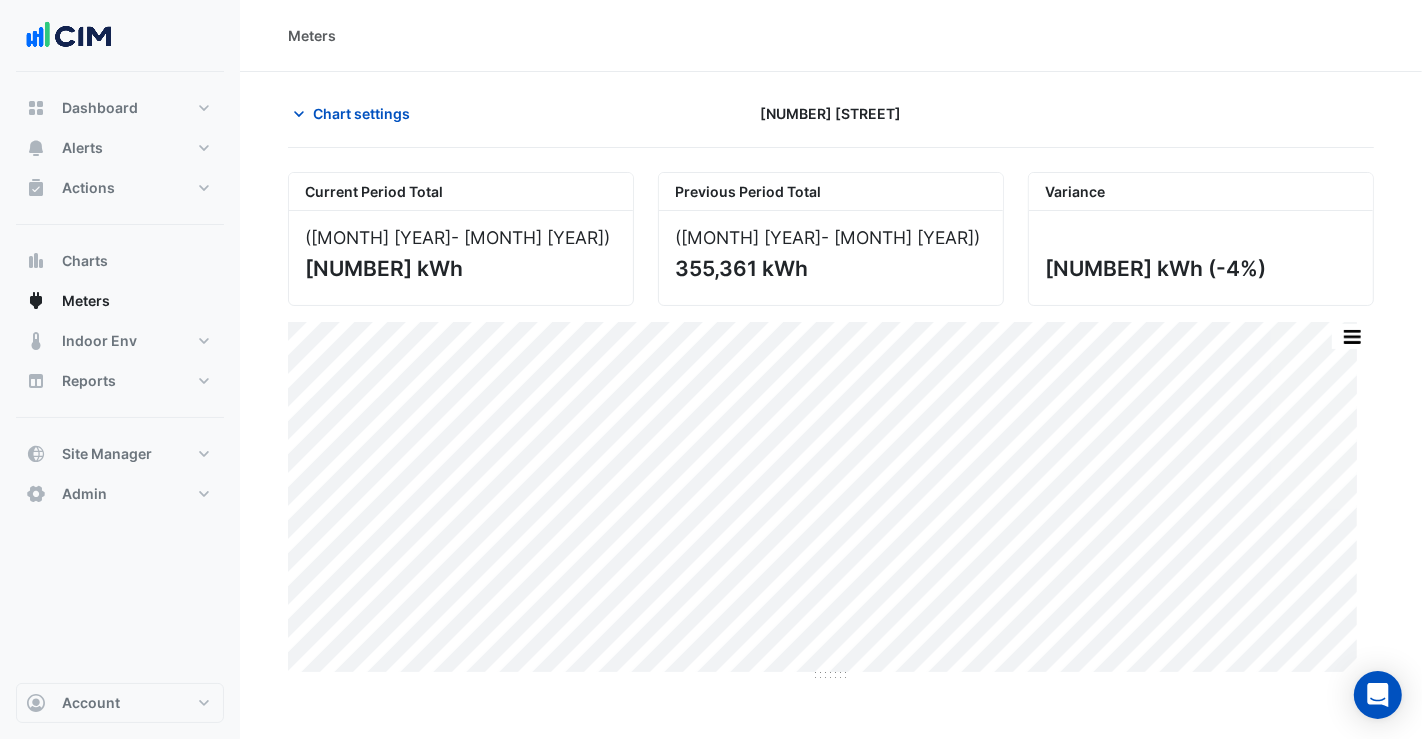 click on "Chart settings" 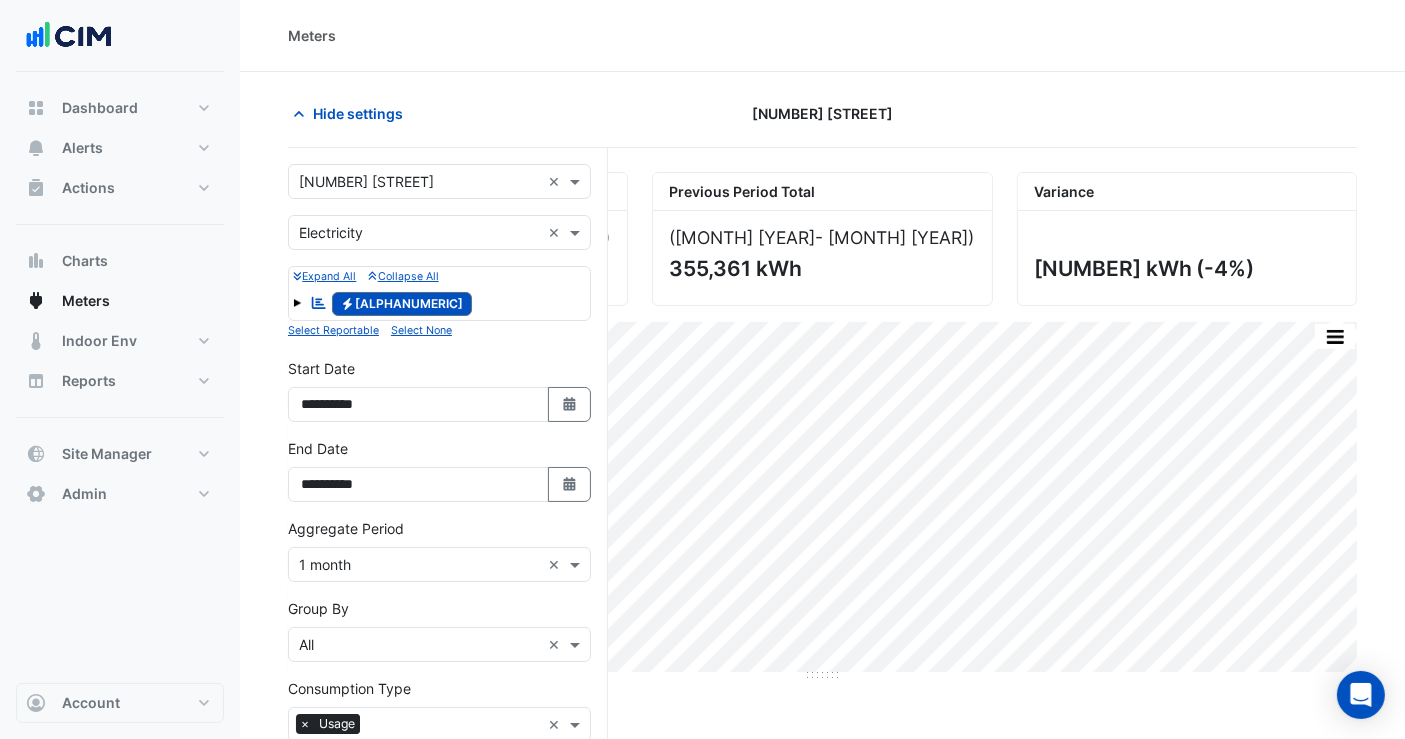 drag, startPoint x: 434, startPoint y: 197, endPoint x: 417, endPoint y: 187, distance: 19.723083 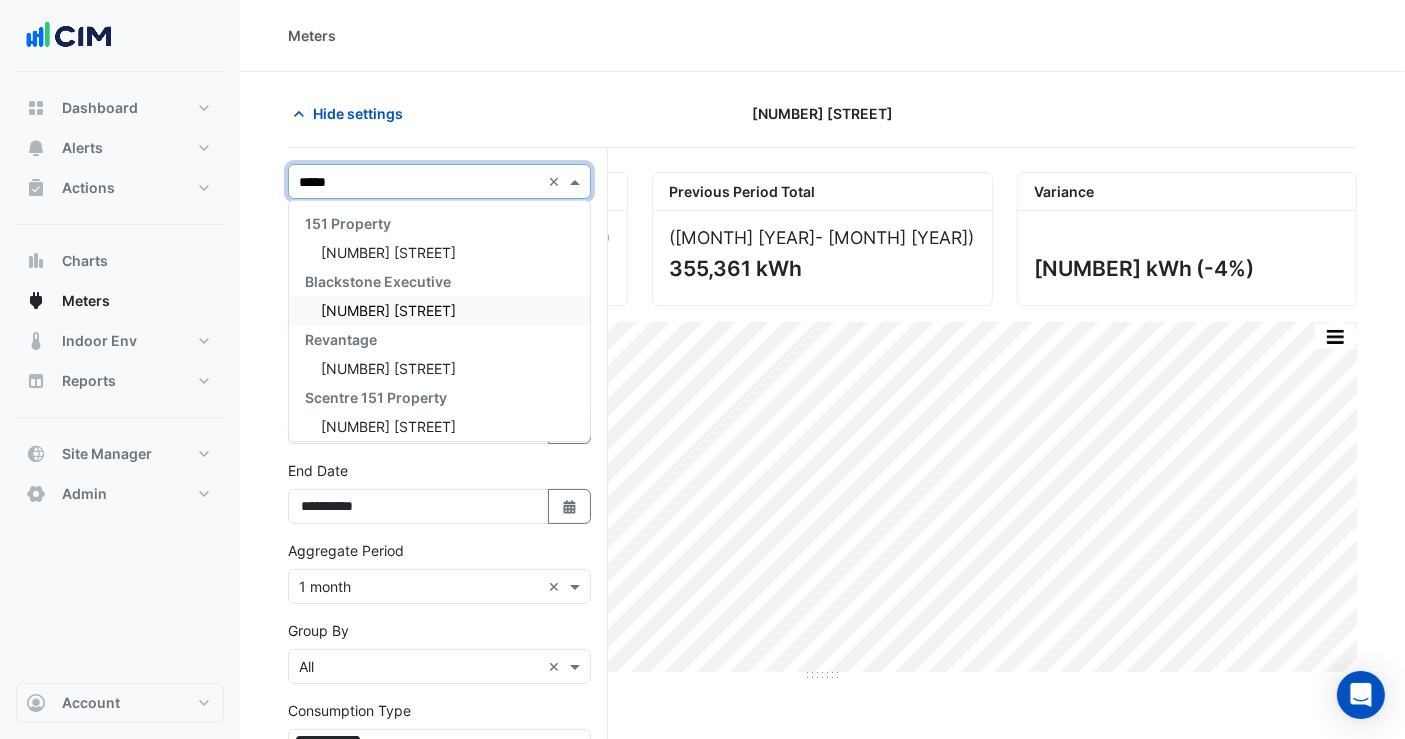 type on "******" 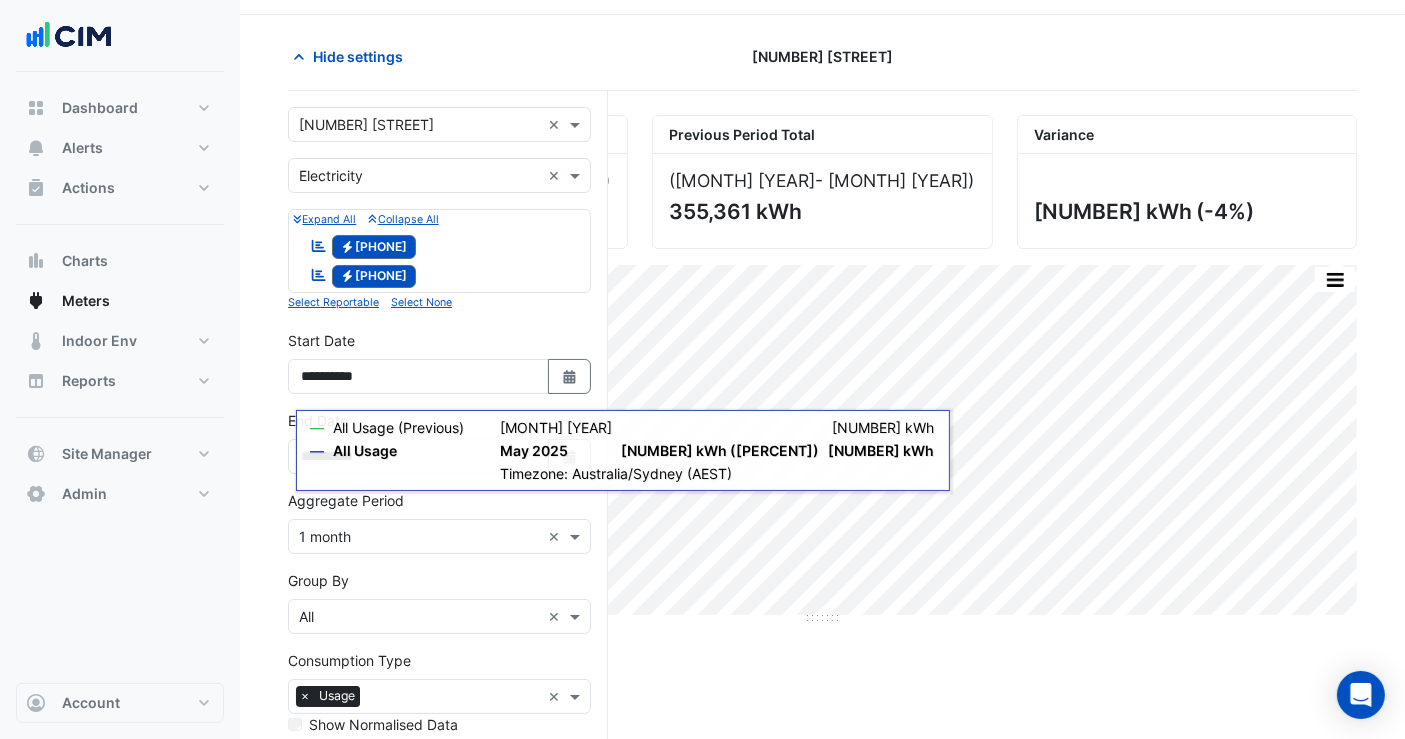 scroll, scrollTop: 0, scrollLeft: 0, axis: both 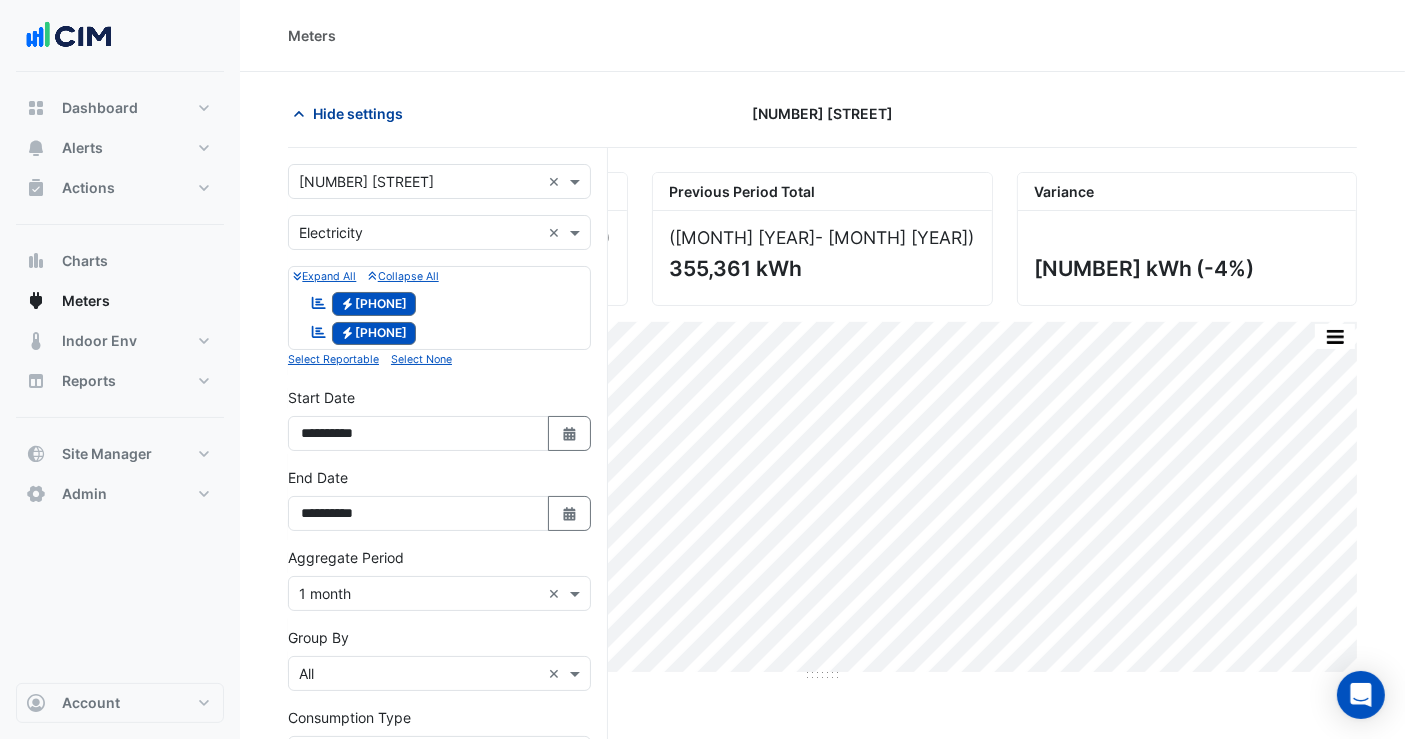 click 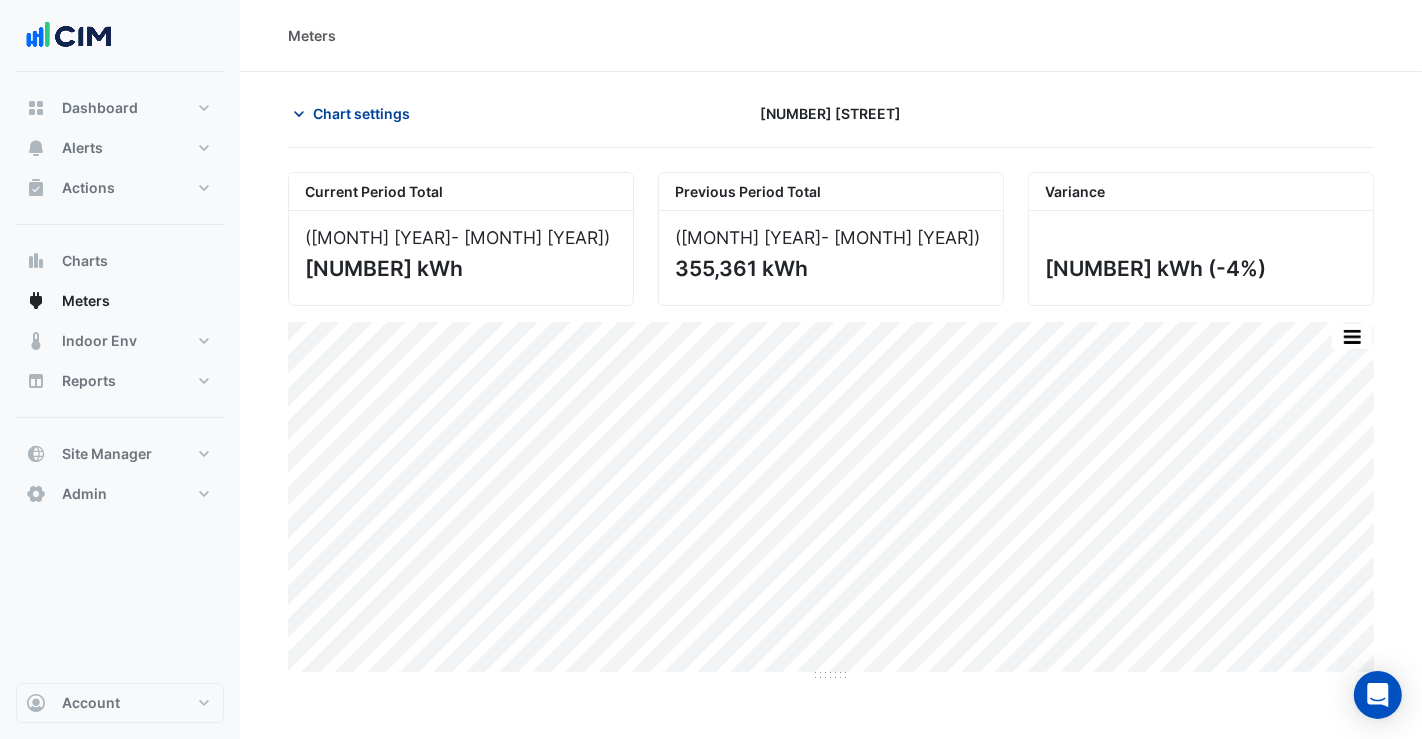 click on "Chart settings" 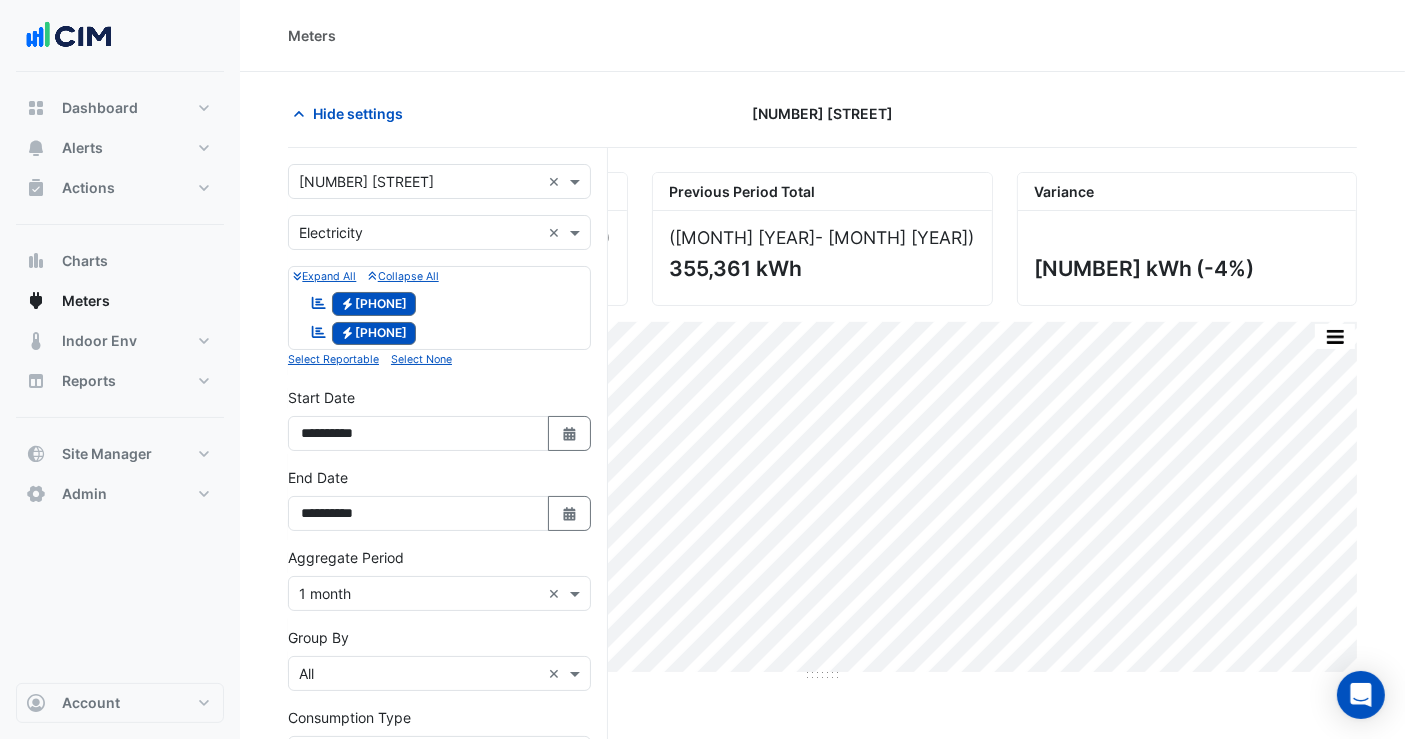 drag, startPoint x: 362, startPoint y: 230, endPoint x: 362, endPoint y: 241, distance: 11 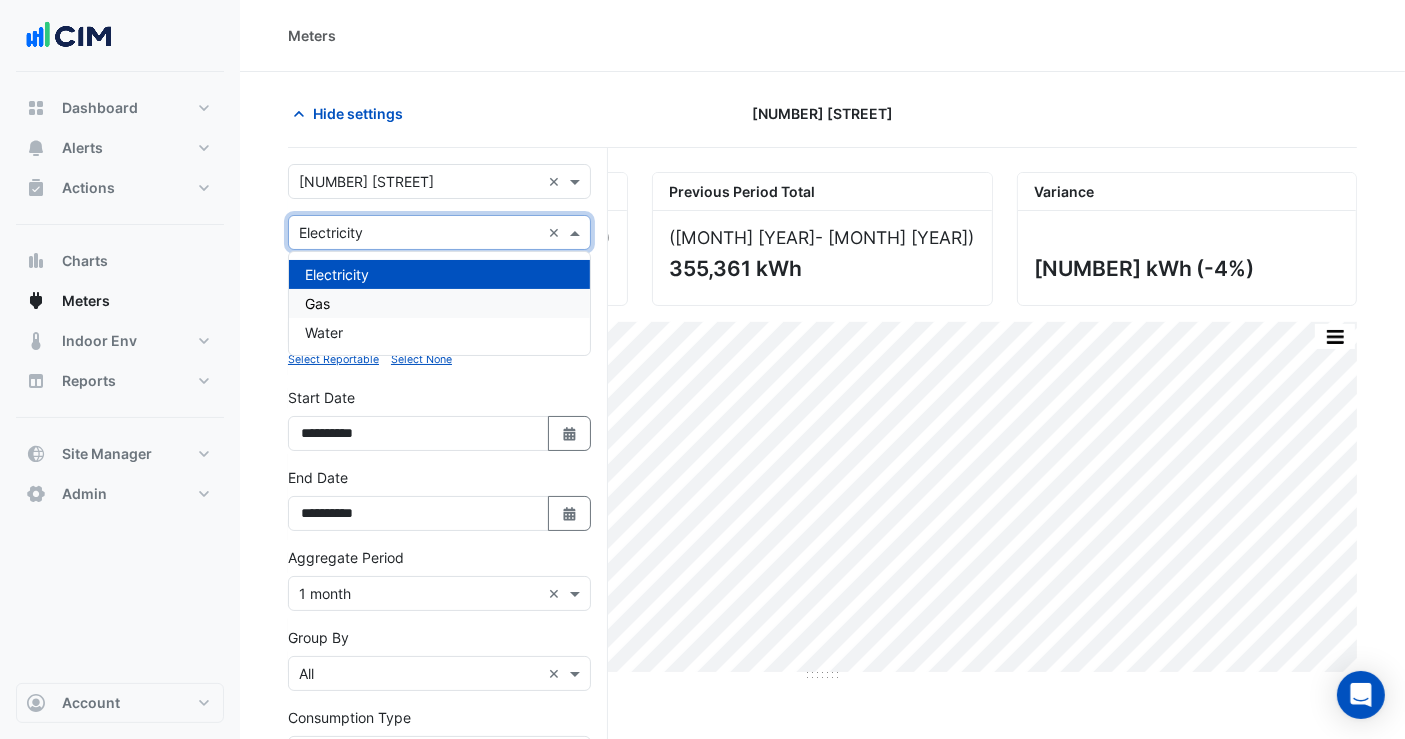 drag, startPoint x: 367, startPoint y: 299, endPoint x: 372, endPoint y: 251, distance: 48.259712 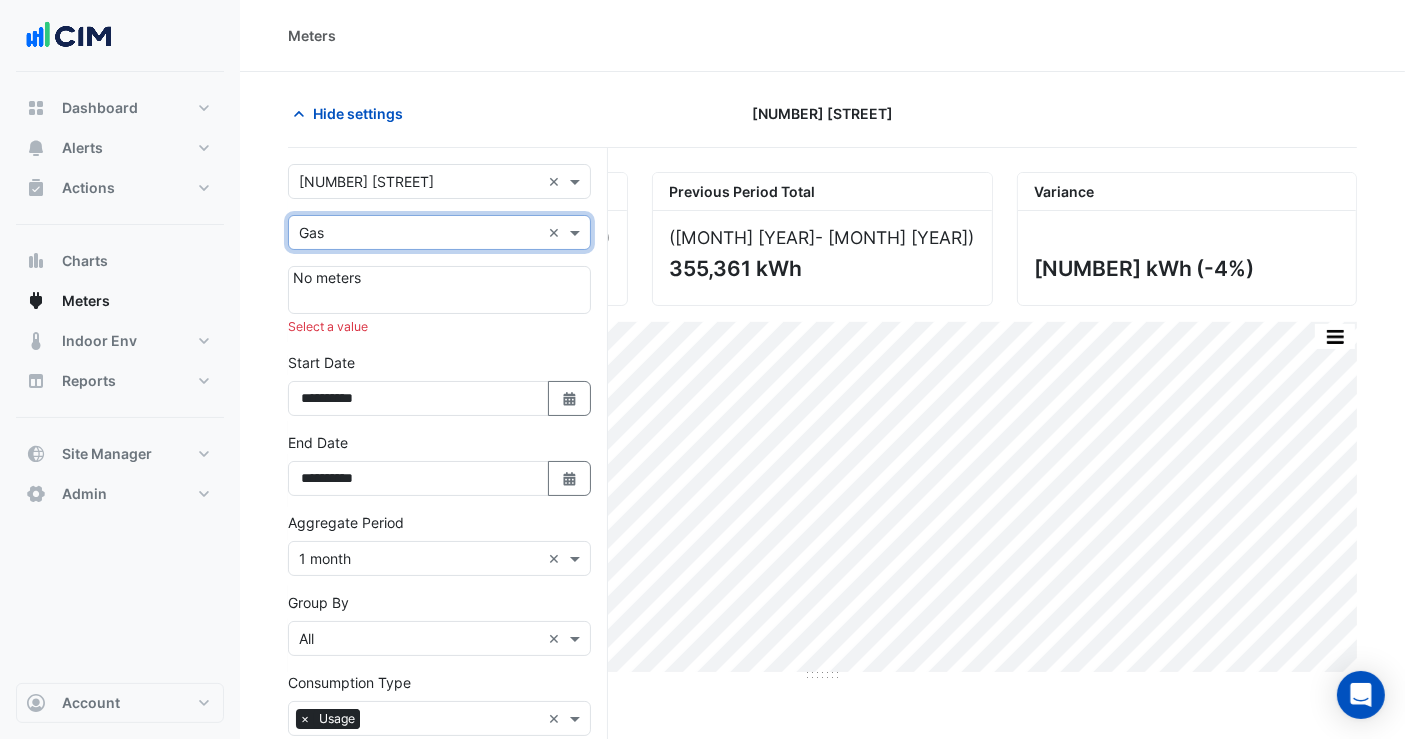 click on "× [NUMBER] [STREET]" at bounding box center [366, 181] 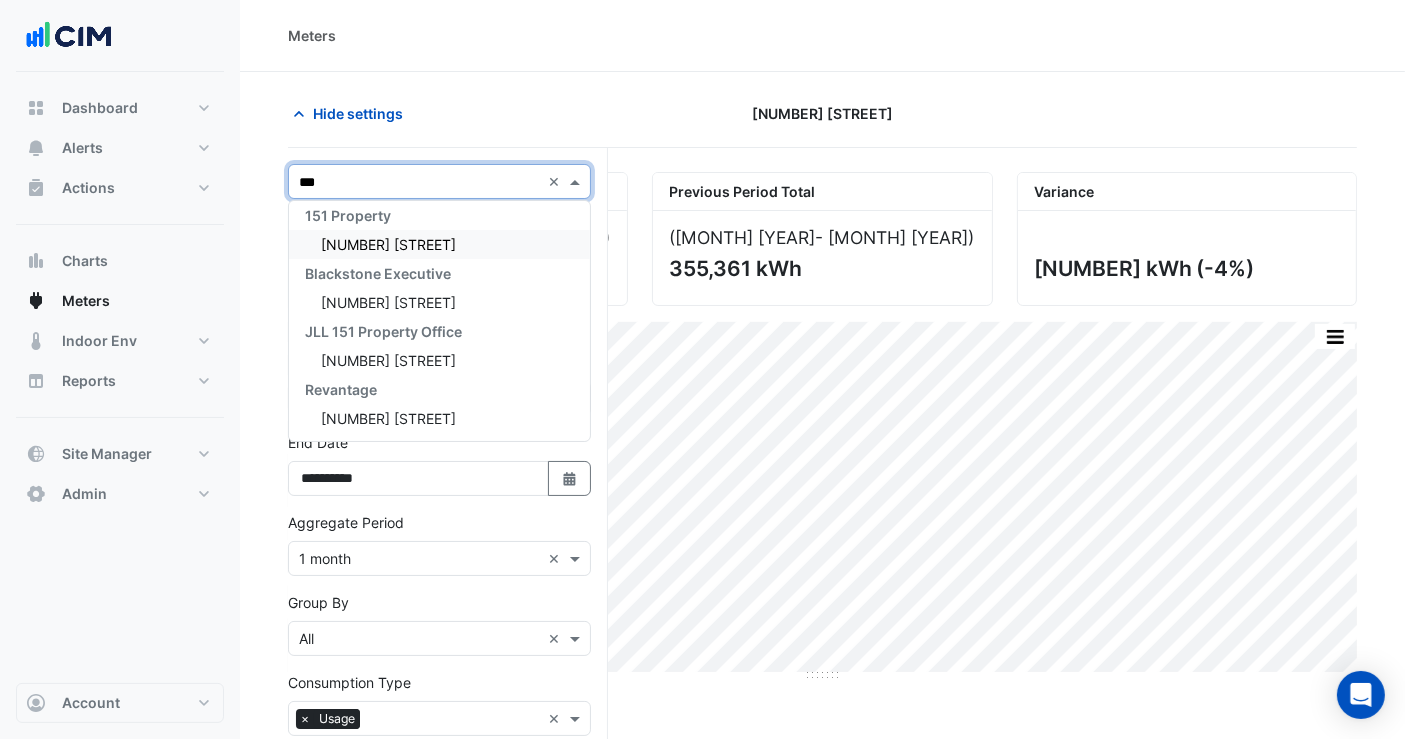 scroll, scrollTop: 0, scrollLeft: 0, axis: both 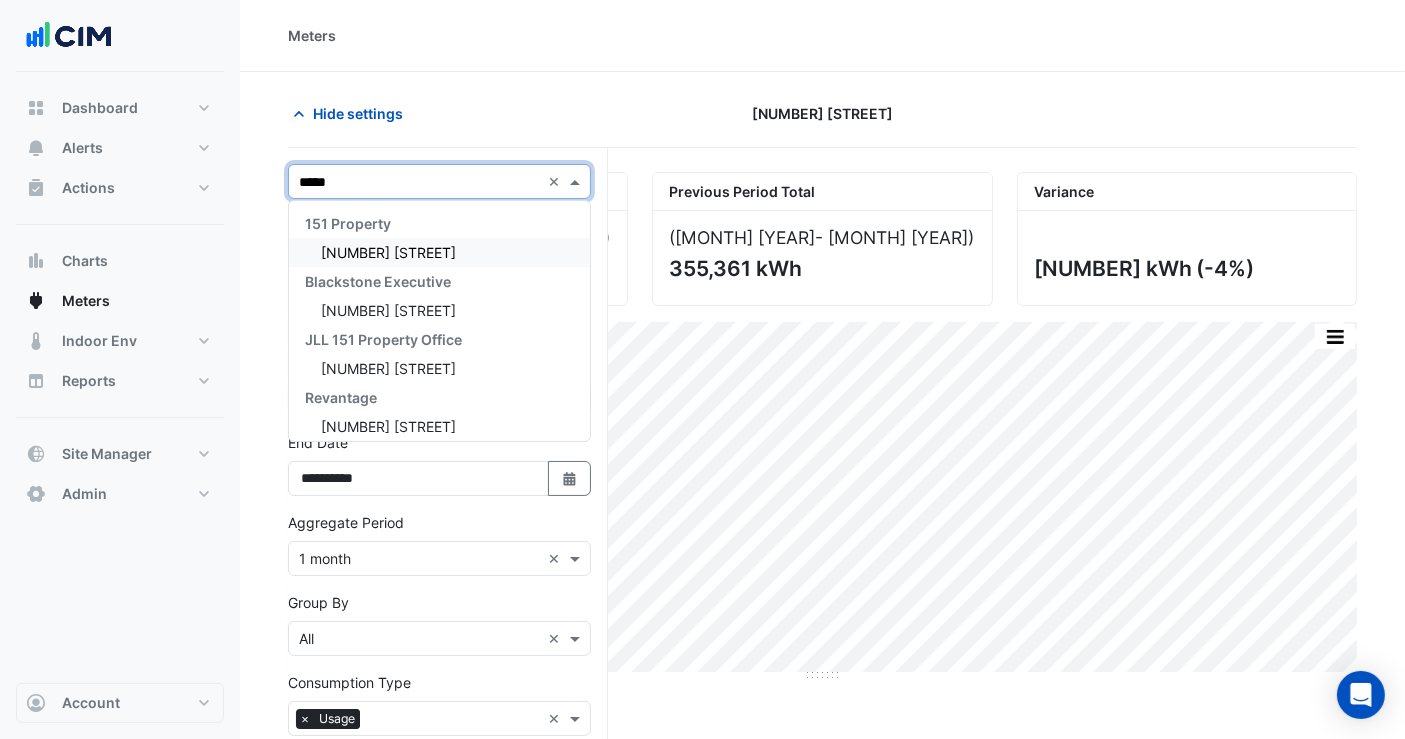 type on "******" 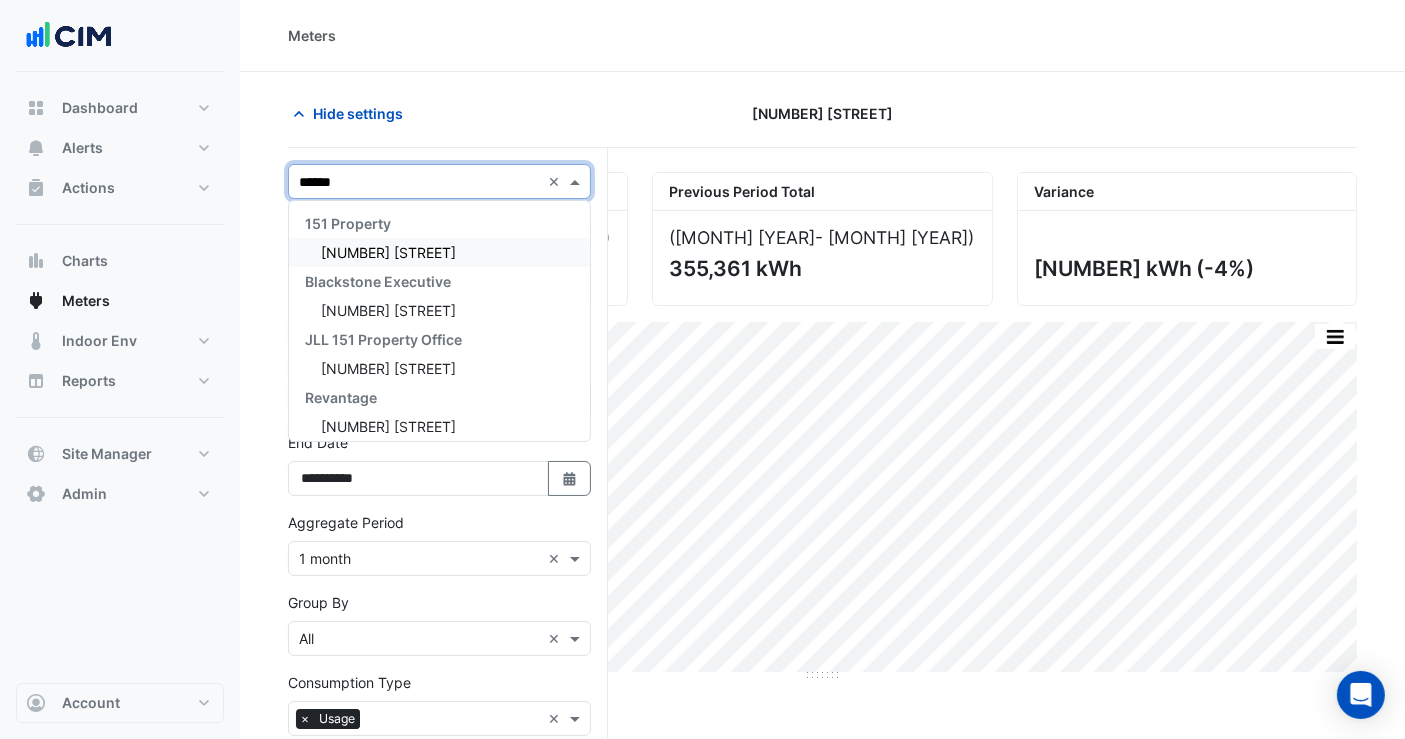 type 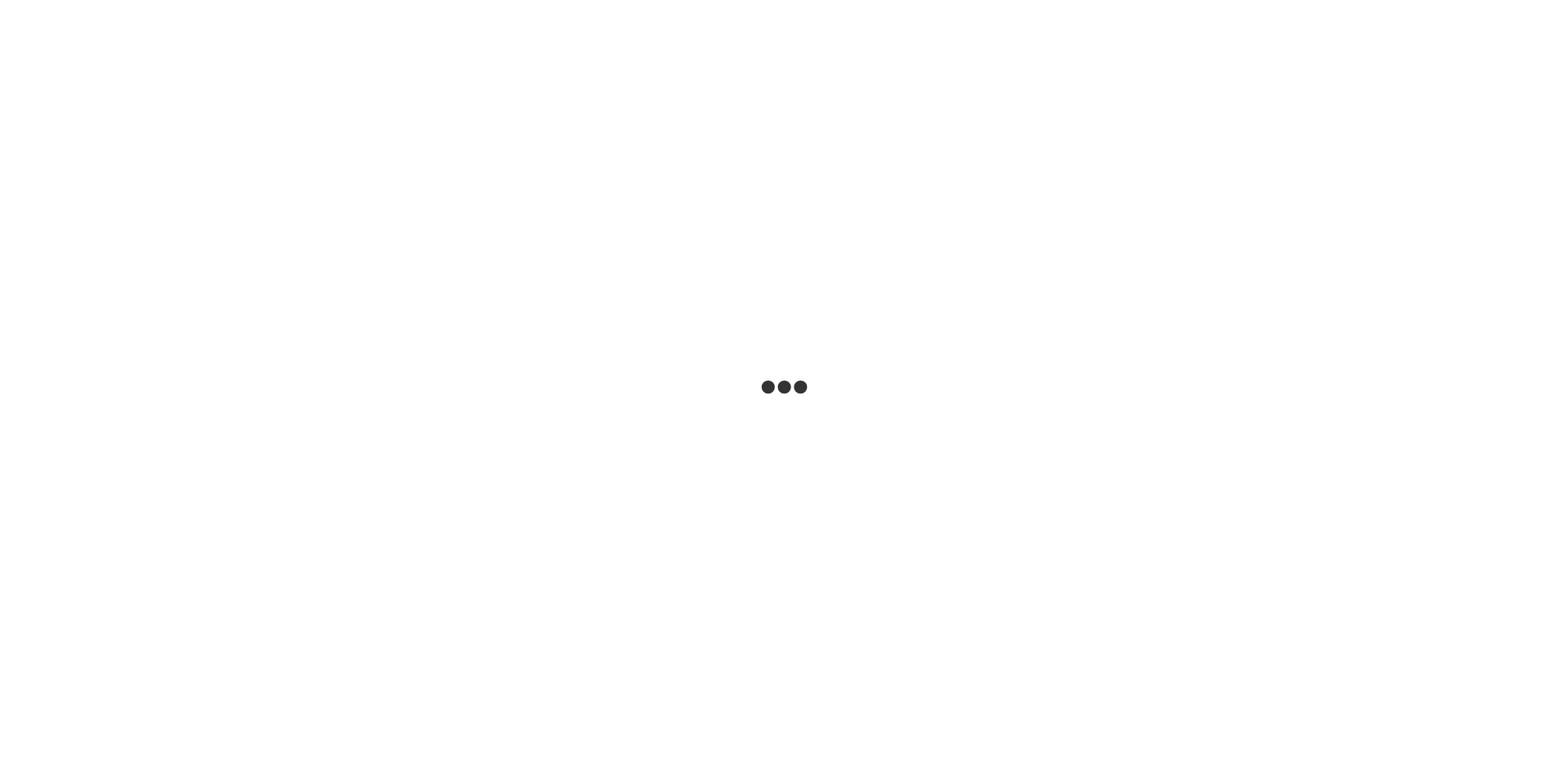 scroll, scrollTop: 0, scrollLeft: 0, axis: both 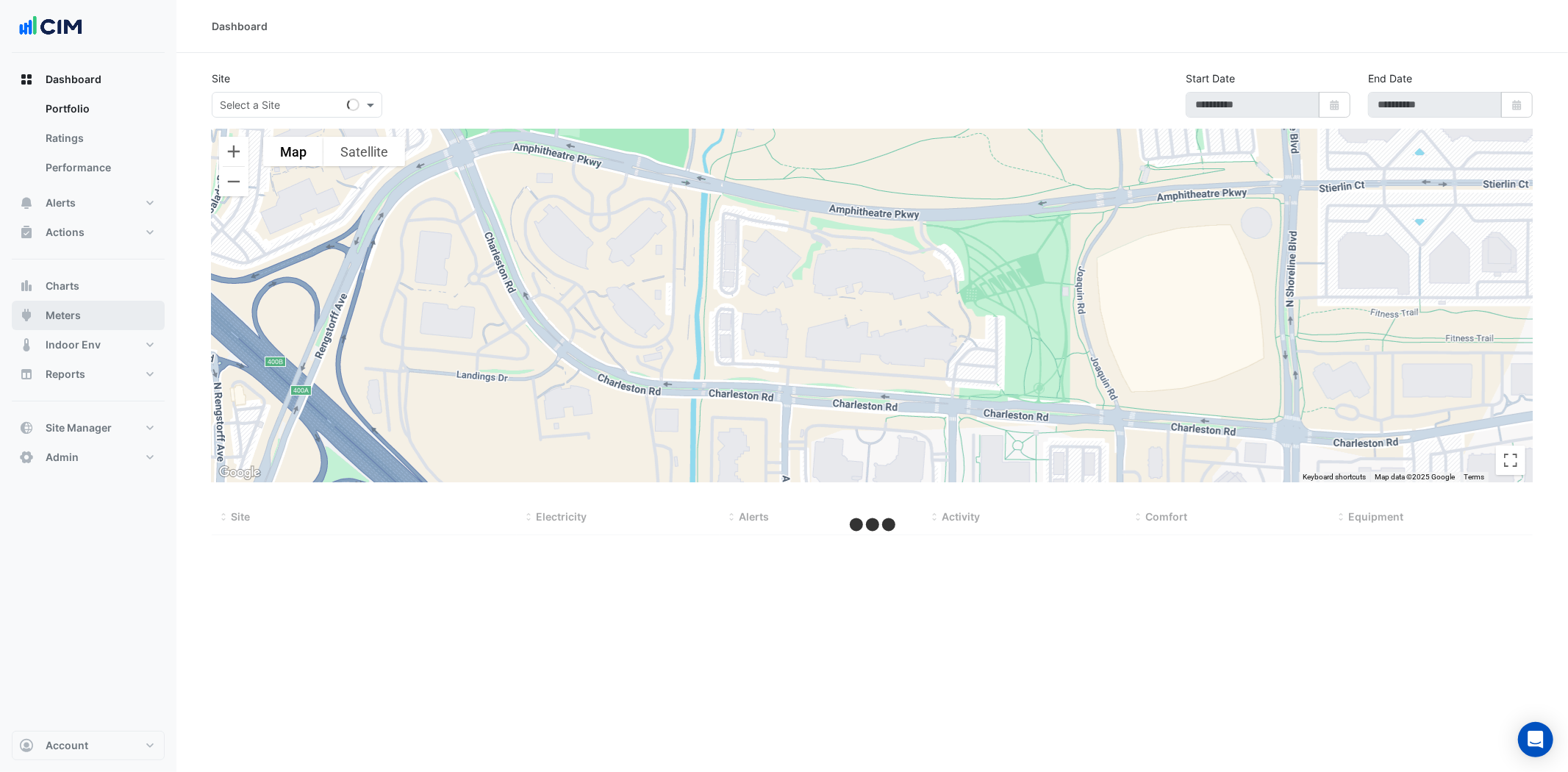 click on "Meters" at bounding box center (88, 315) 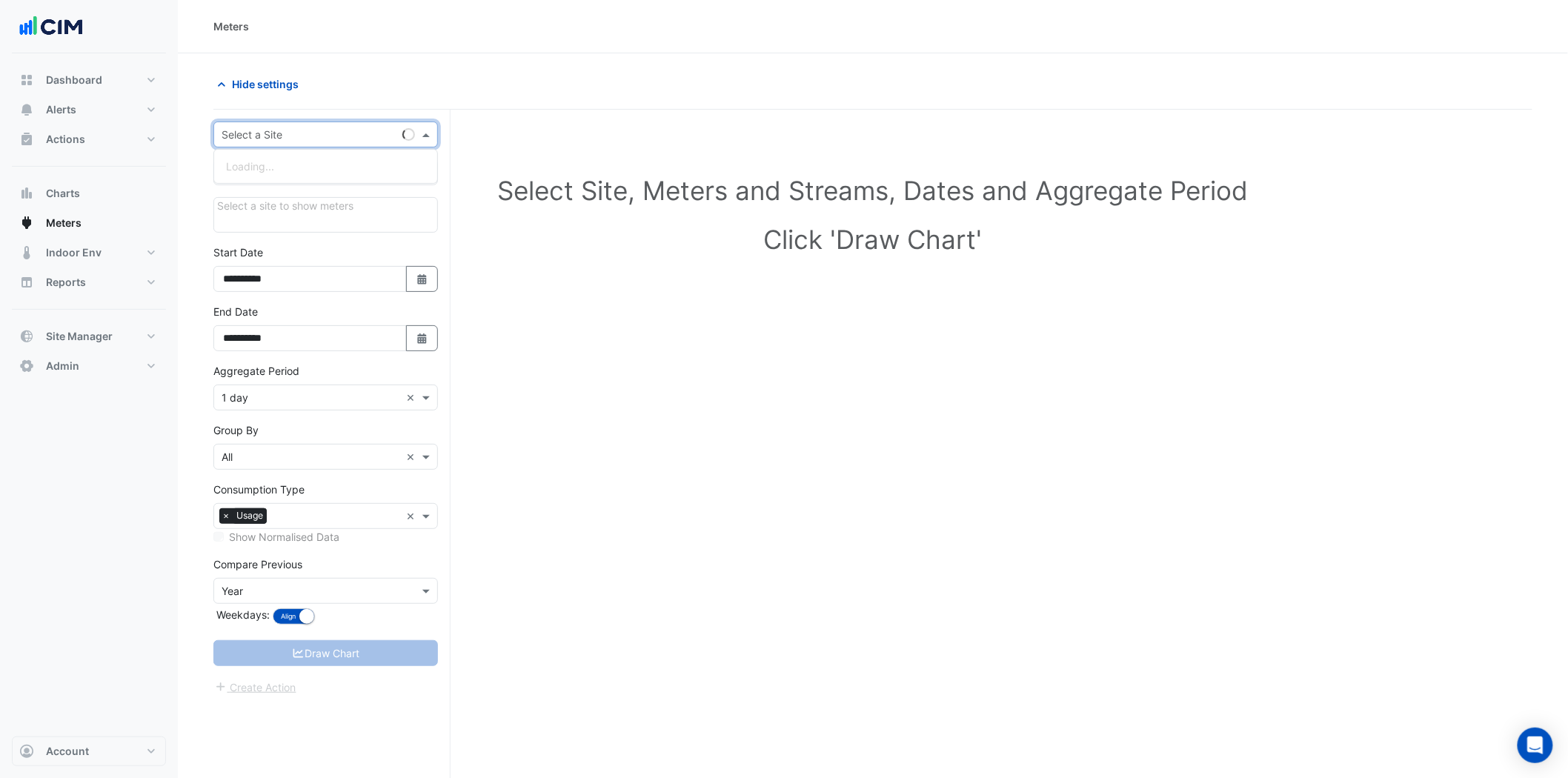 click at bounding box center (310, 135) 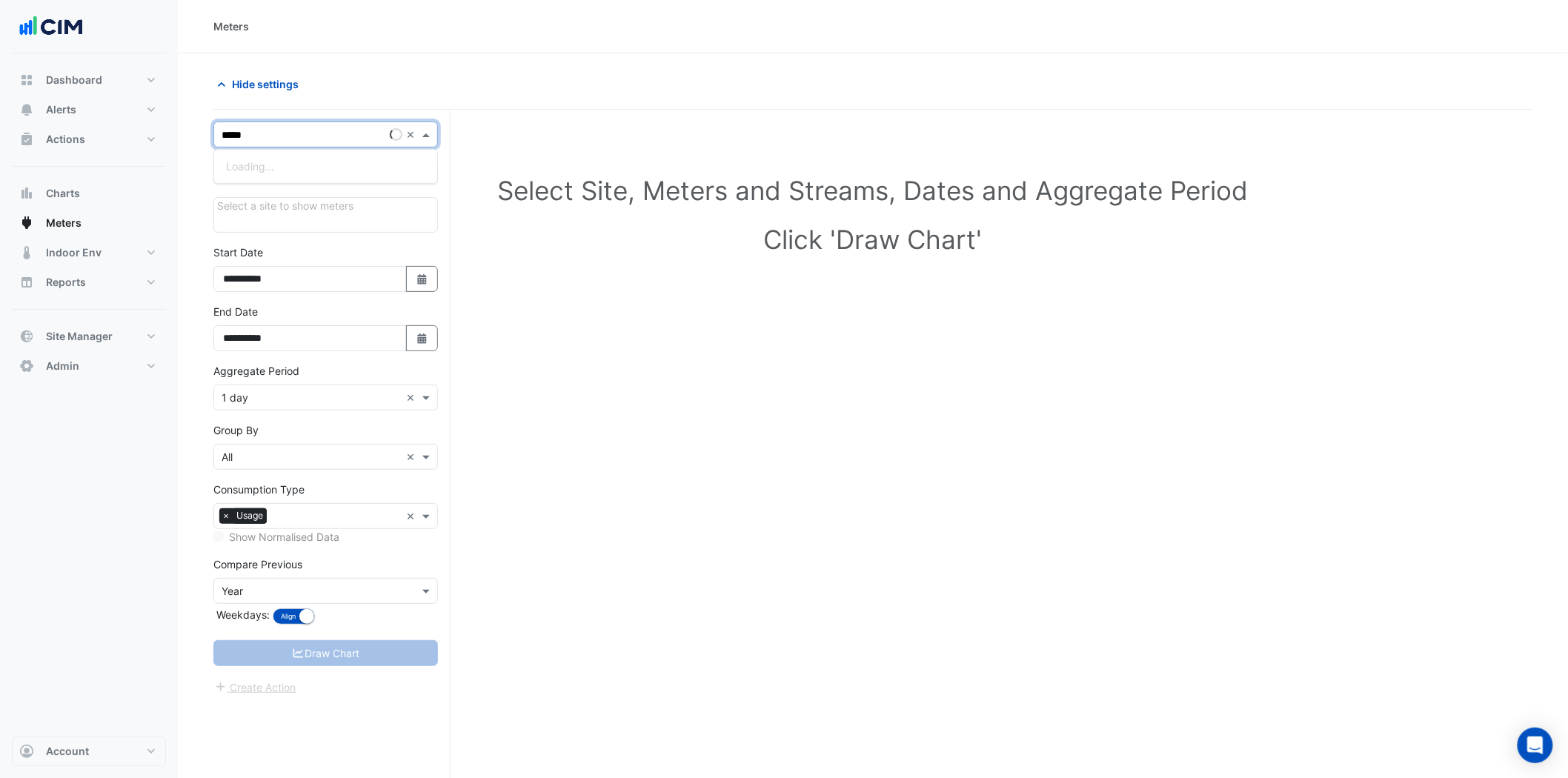 type on "******" 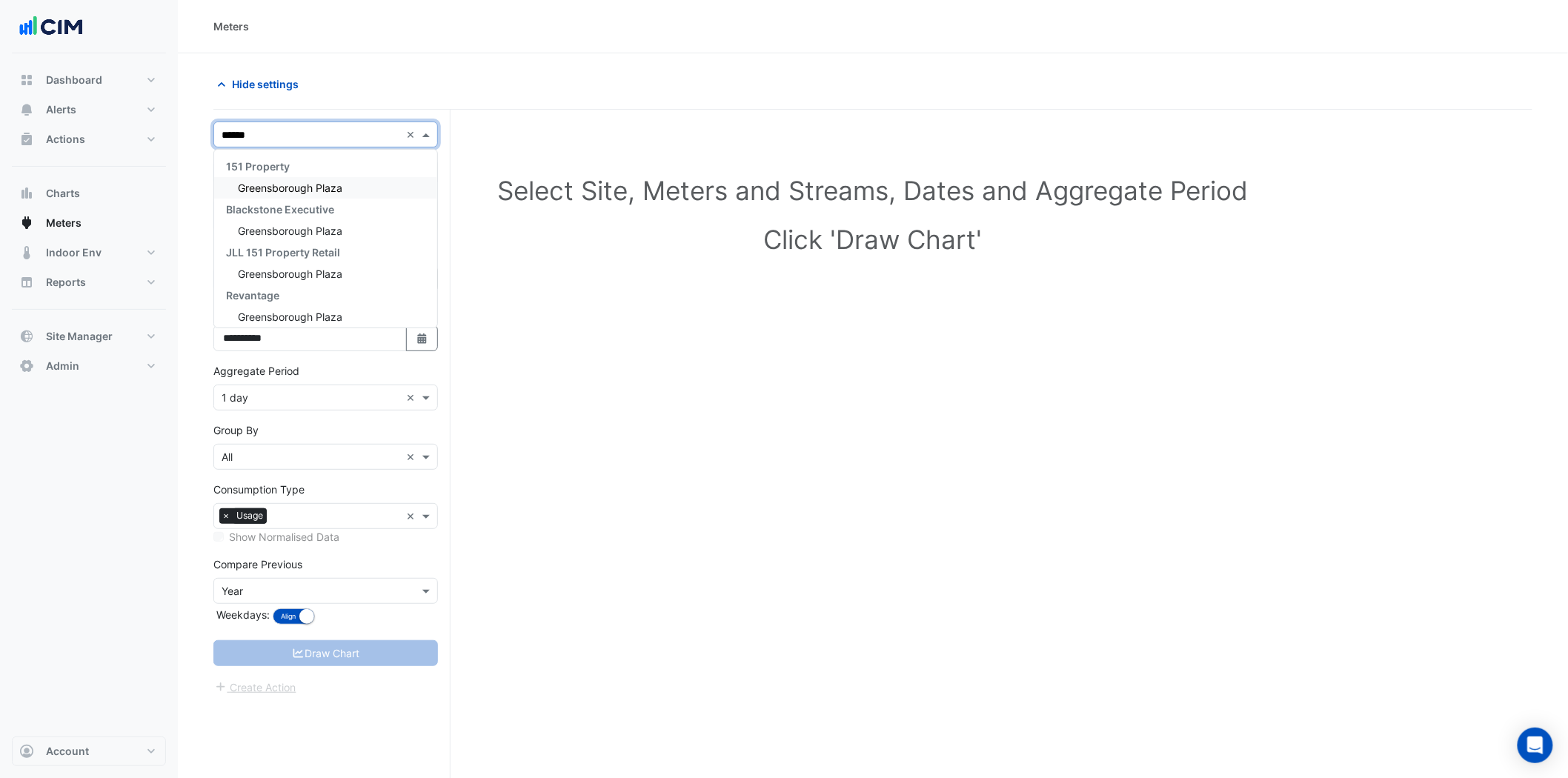 click on "Greensborough Plaza" at bounding box center [290, 187] 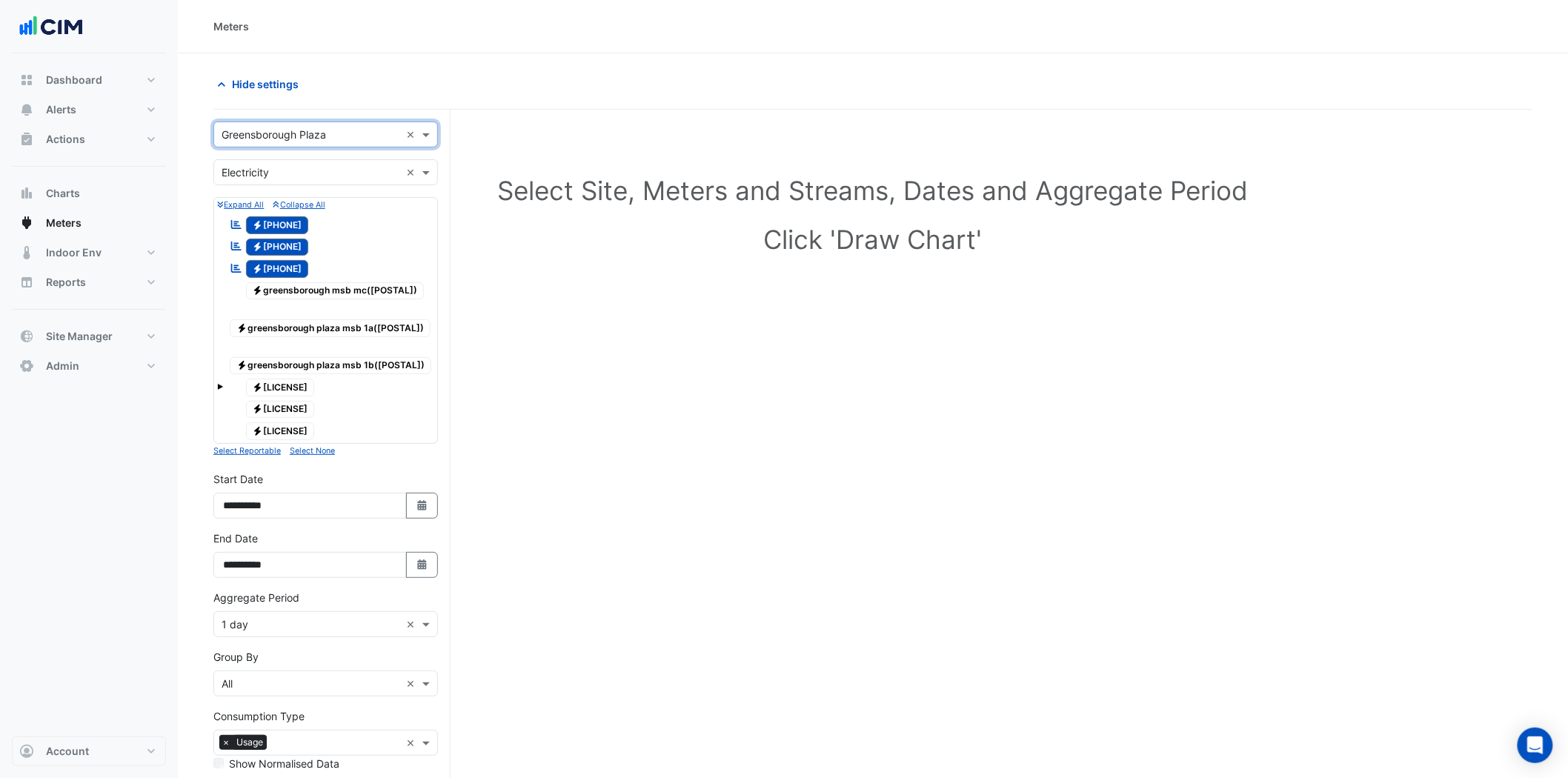 click at bounding box center (220, 387) 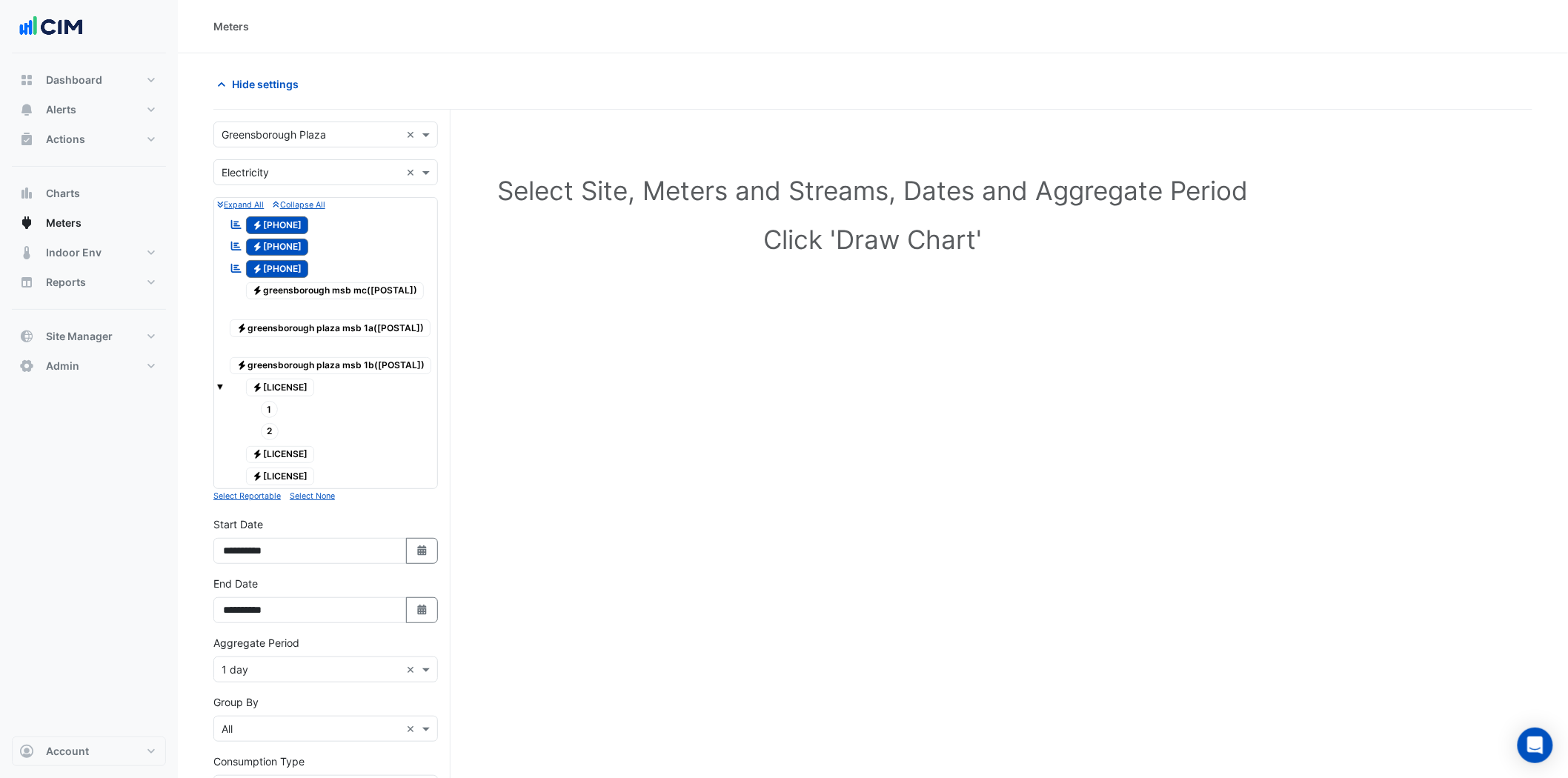 click at bounding box center (220, 387) 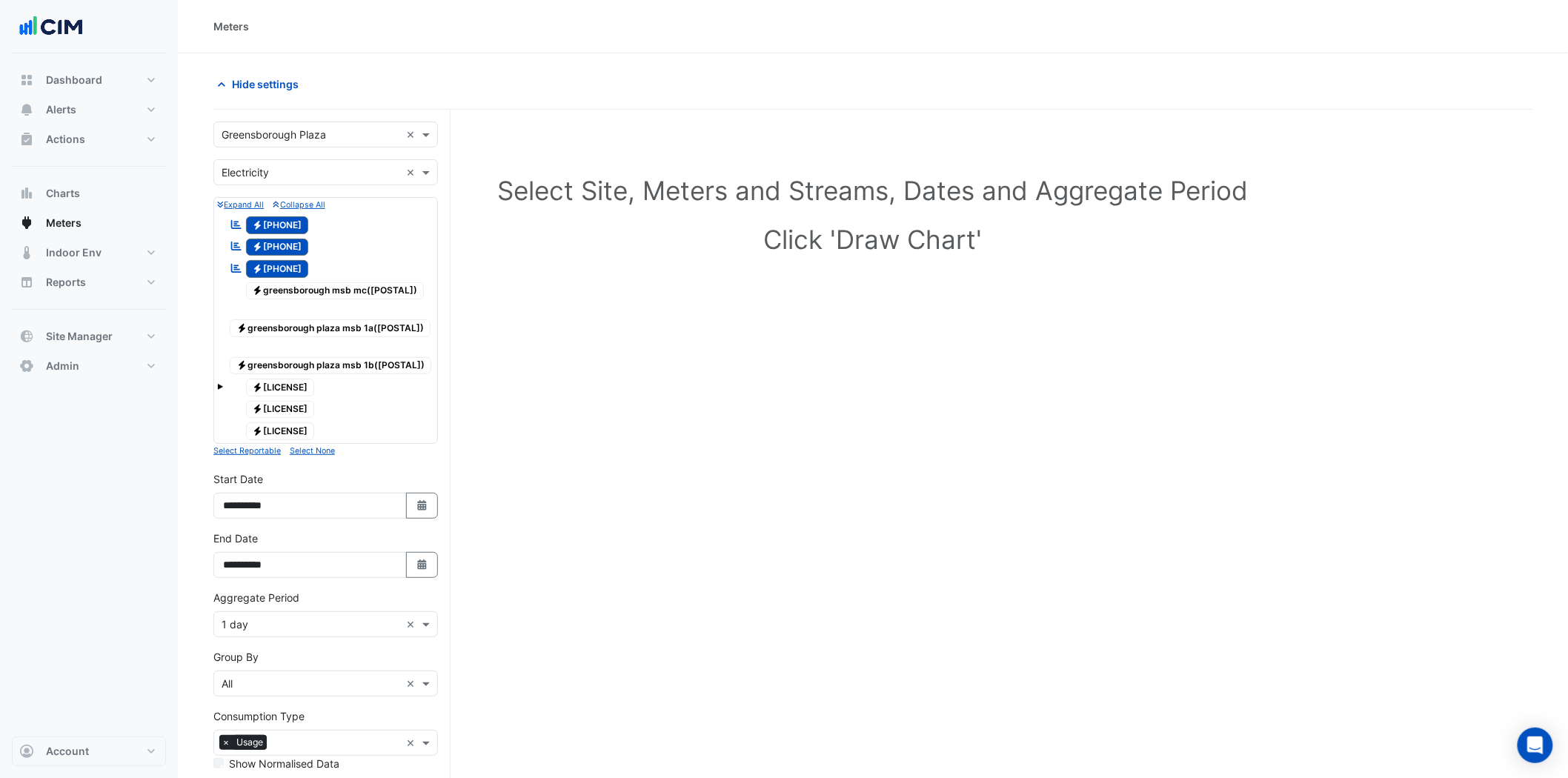 click at bounding box center [220, 387] 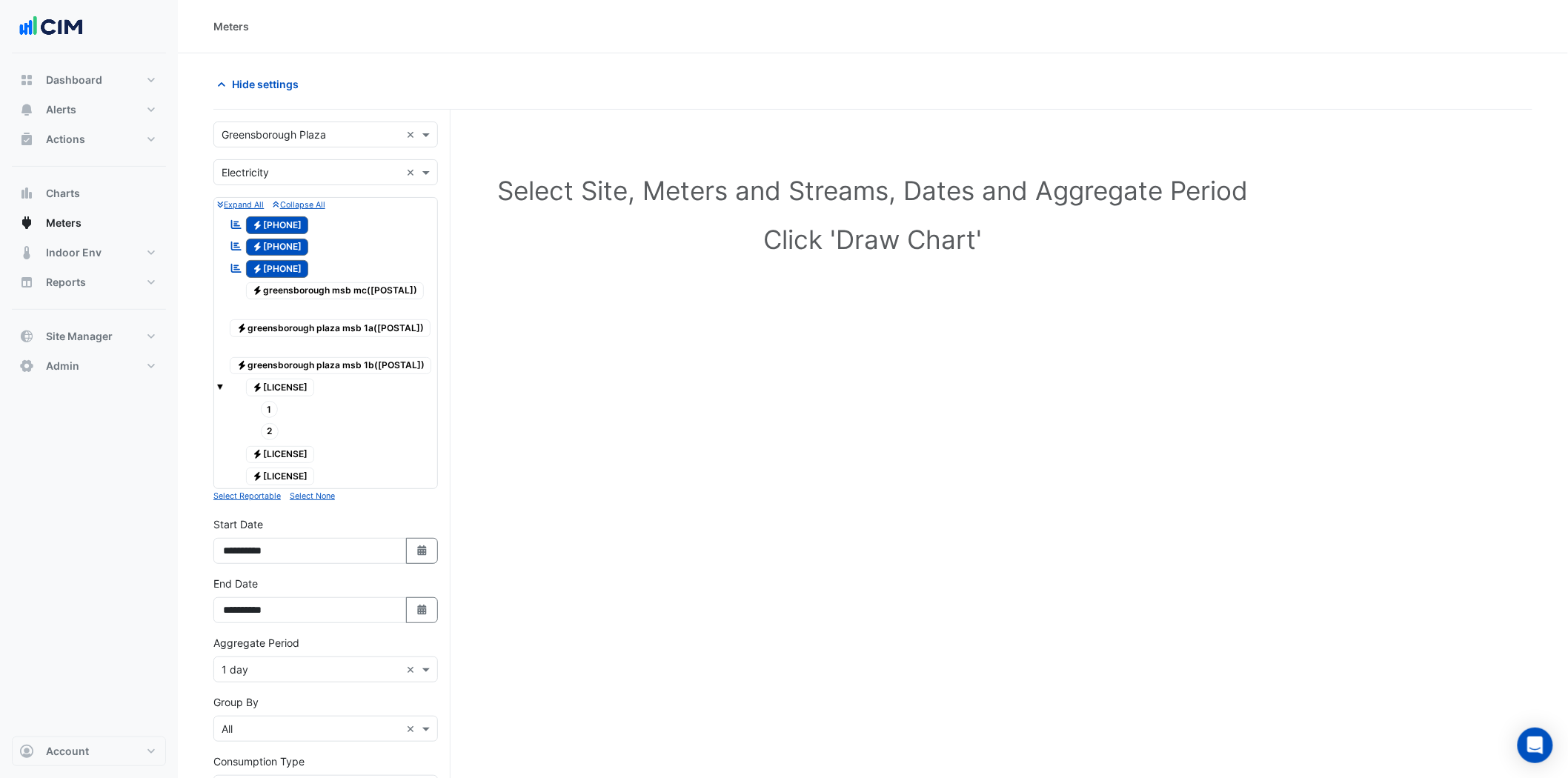 click at bounding box center (220, 387) 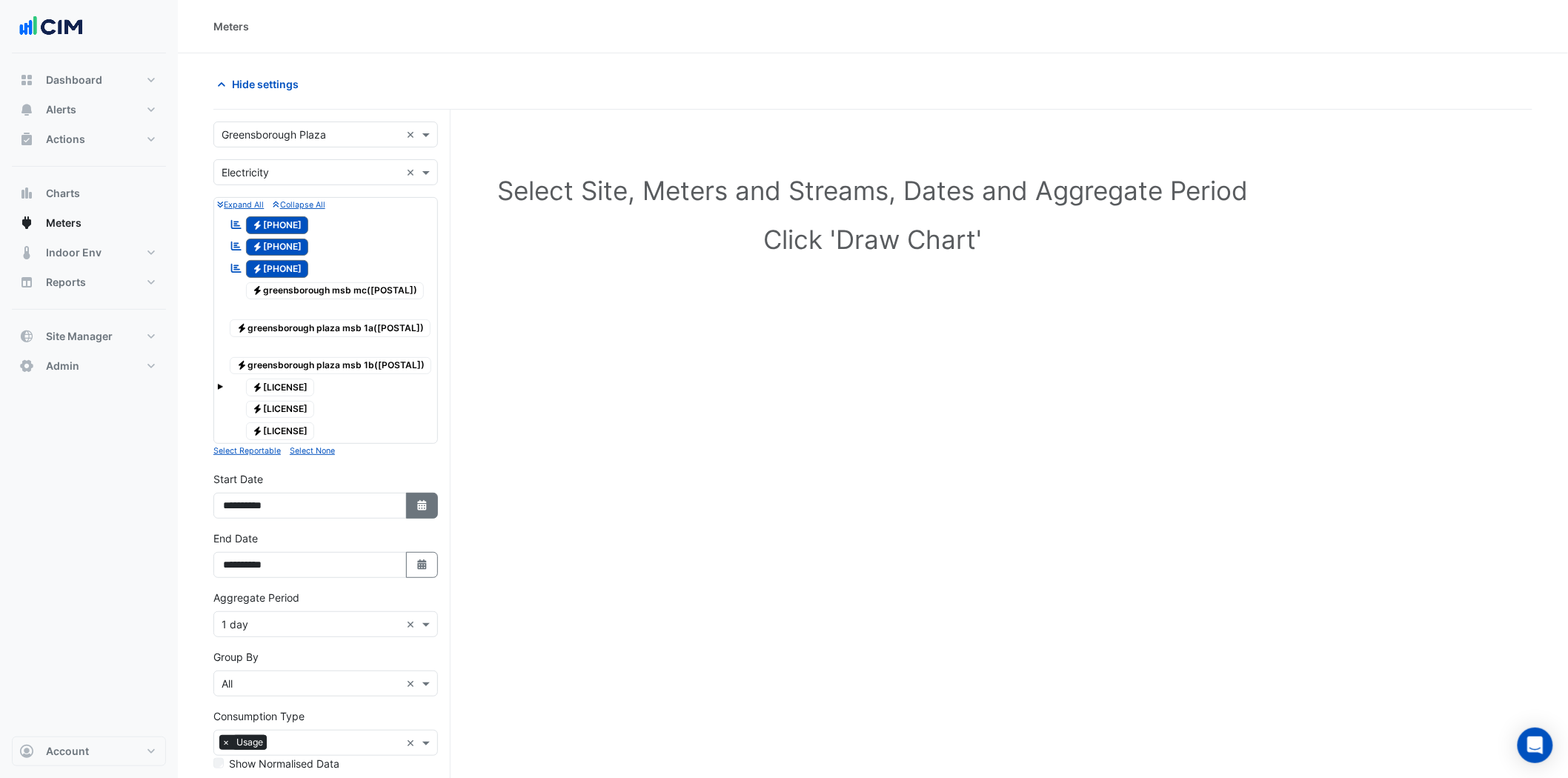click 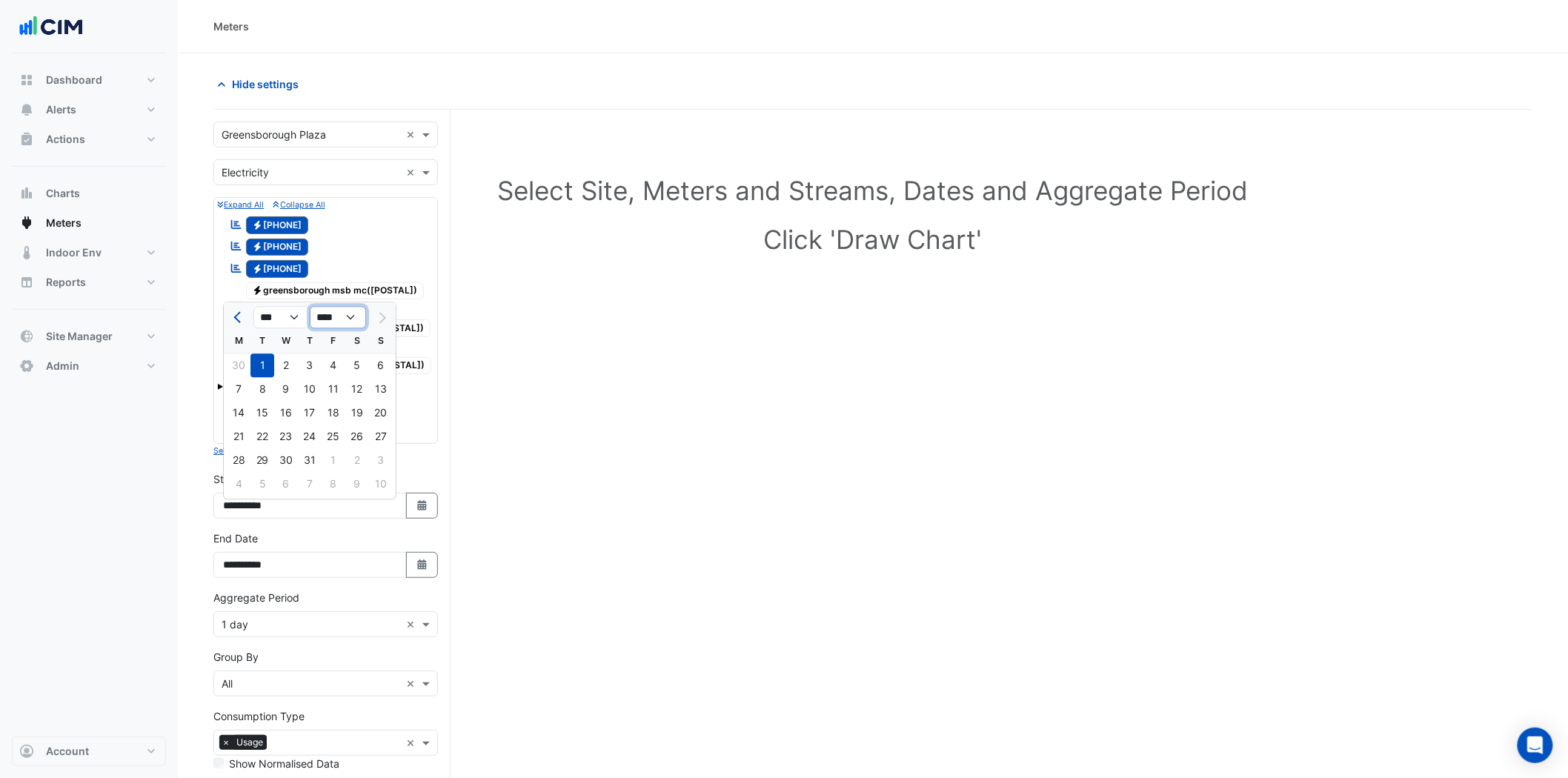 click on "**** **** **** **** **** **** **** **** **** **** ****" 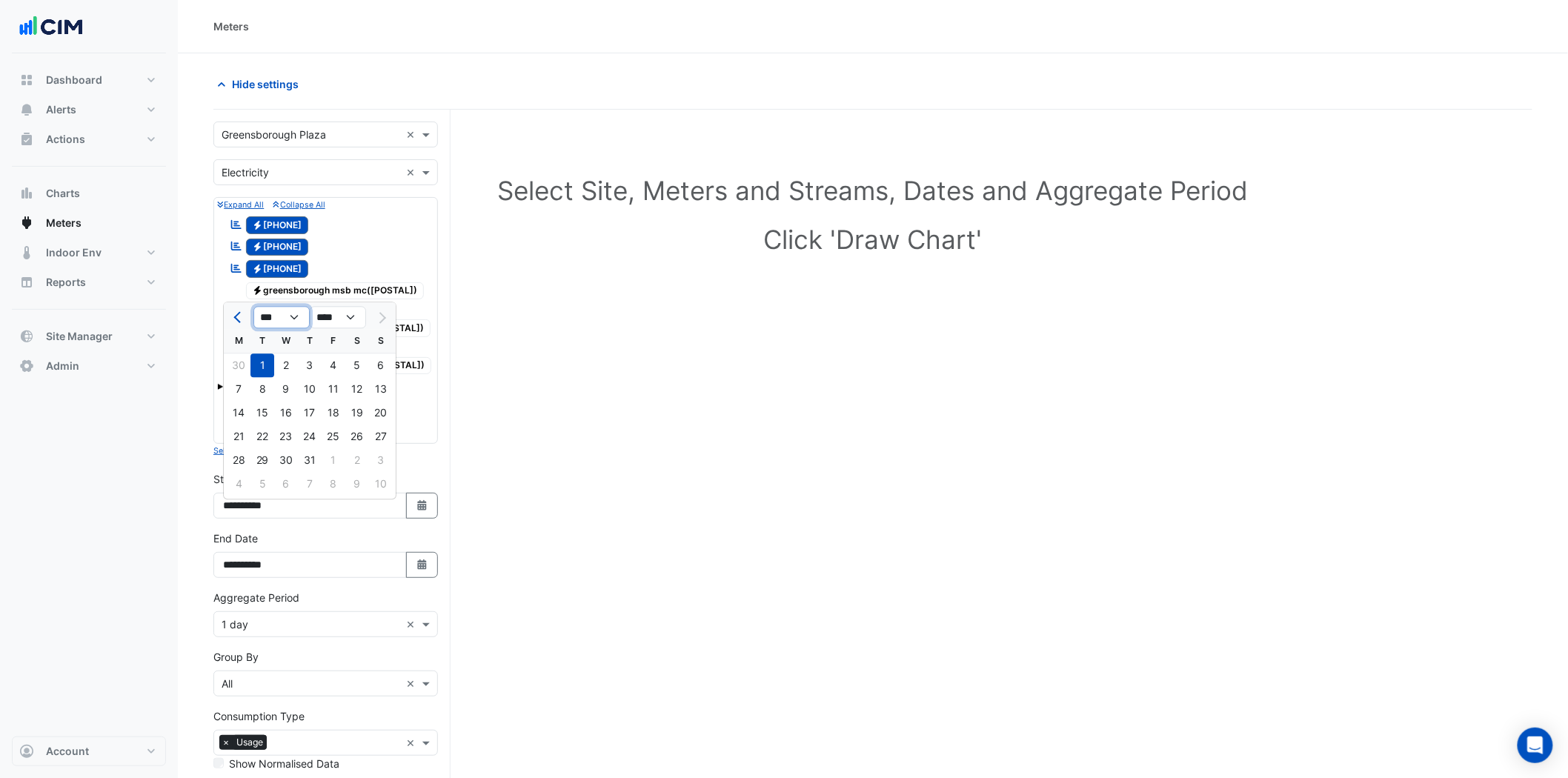 click on "*** *** *** *** *** *** ***" 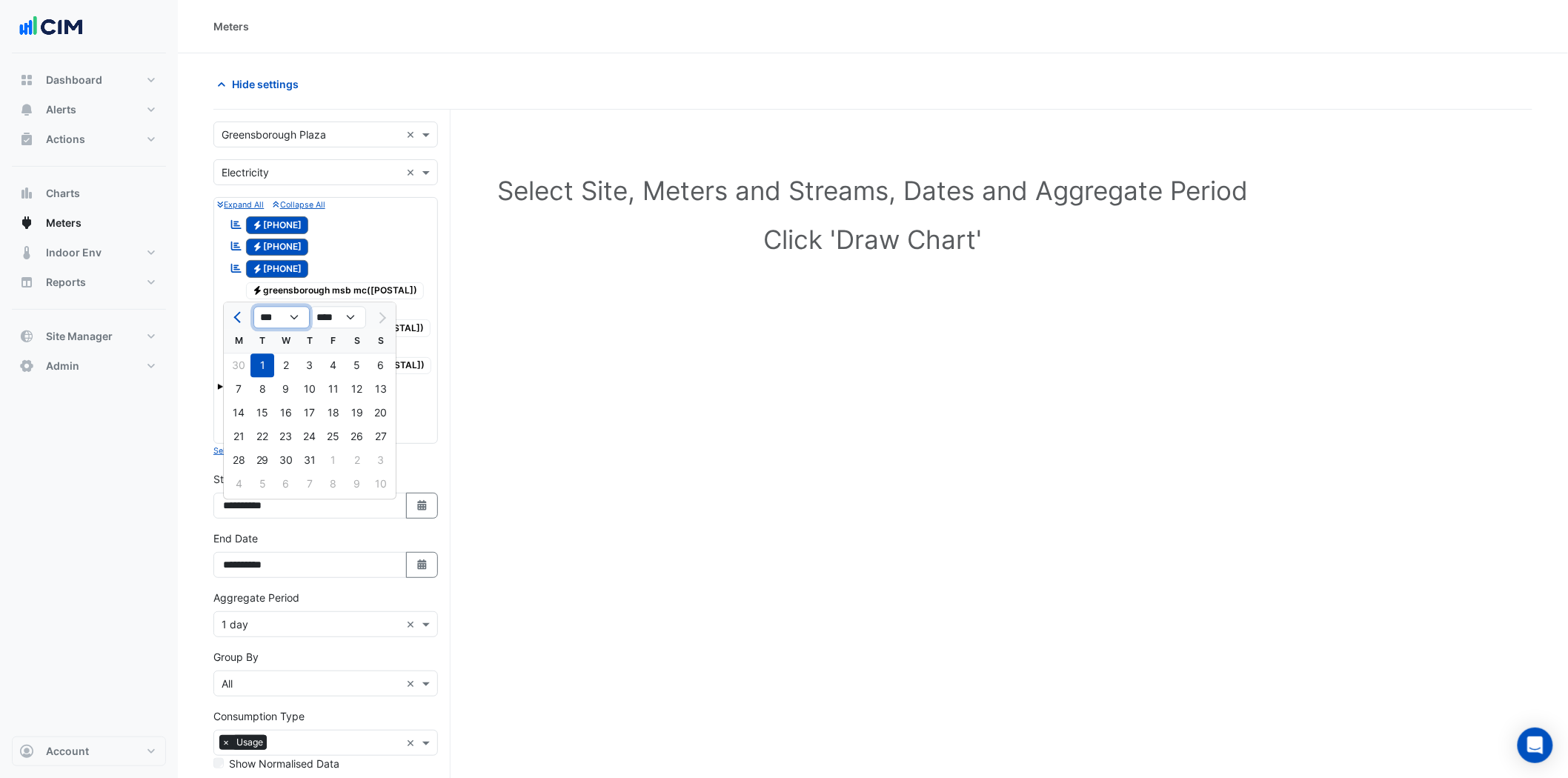 click on "*** *** *** *** *** *** ***" 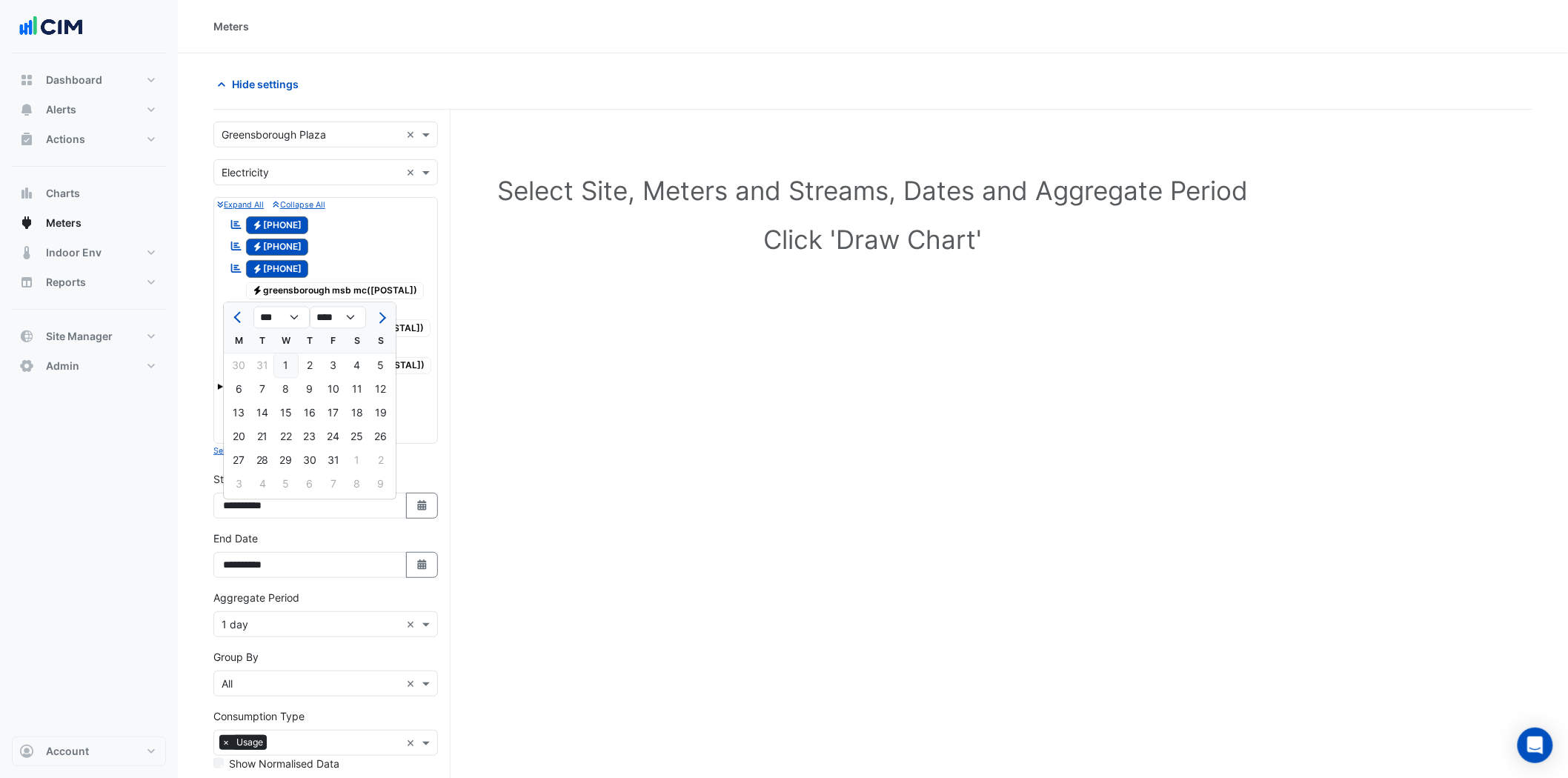 click on "1" 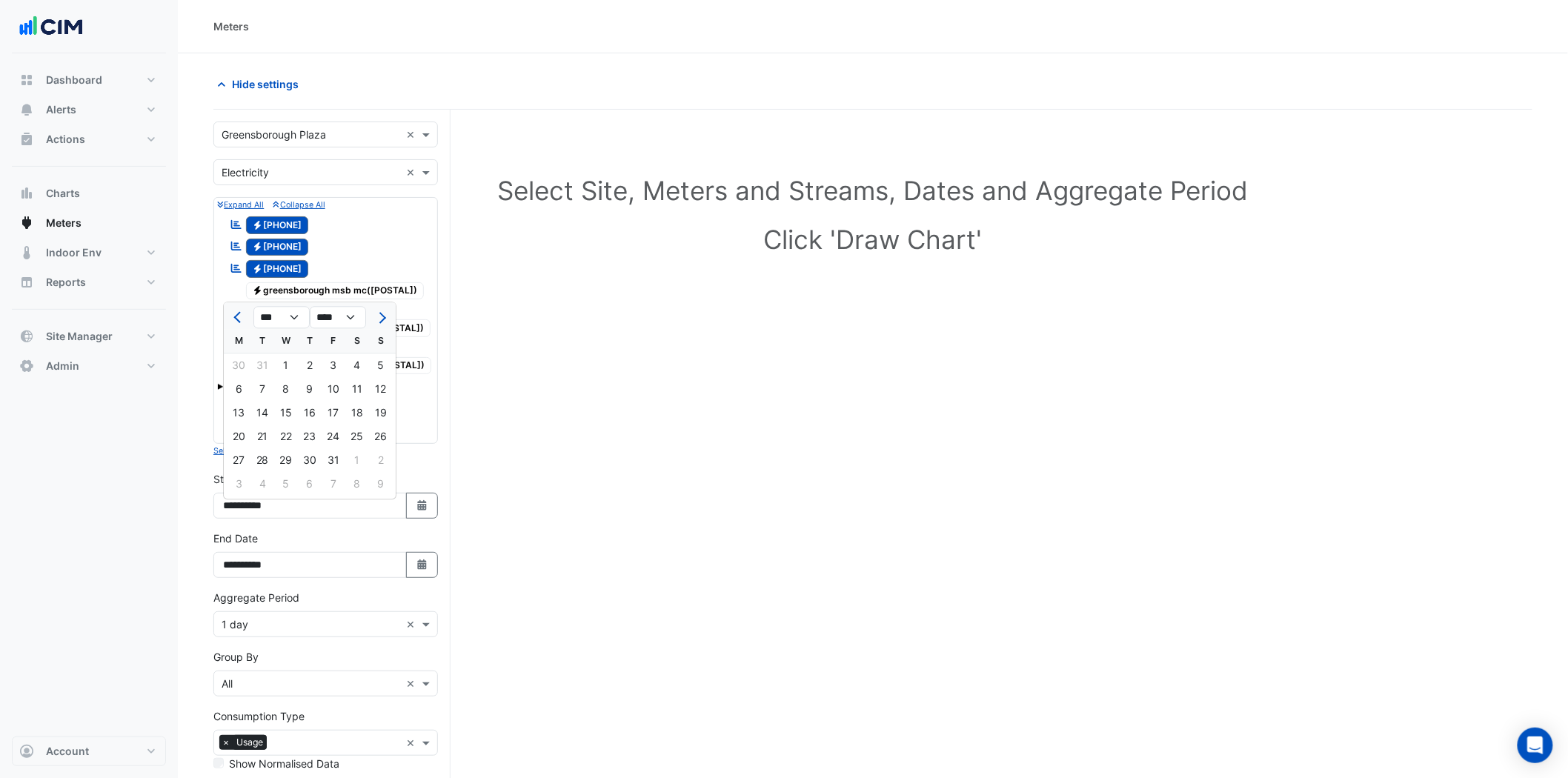 type on "**********" 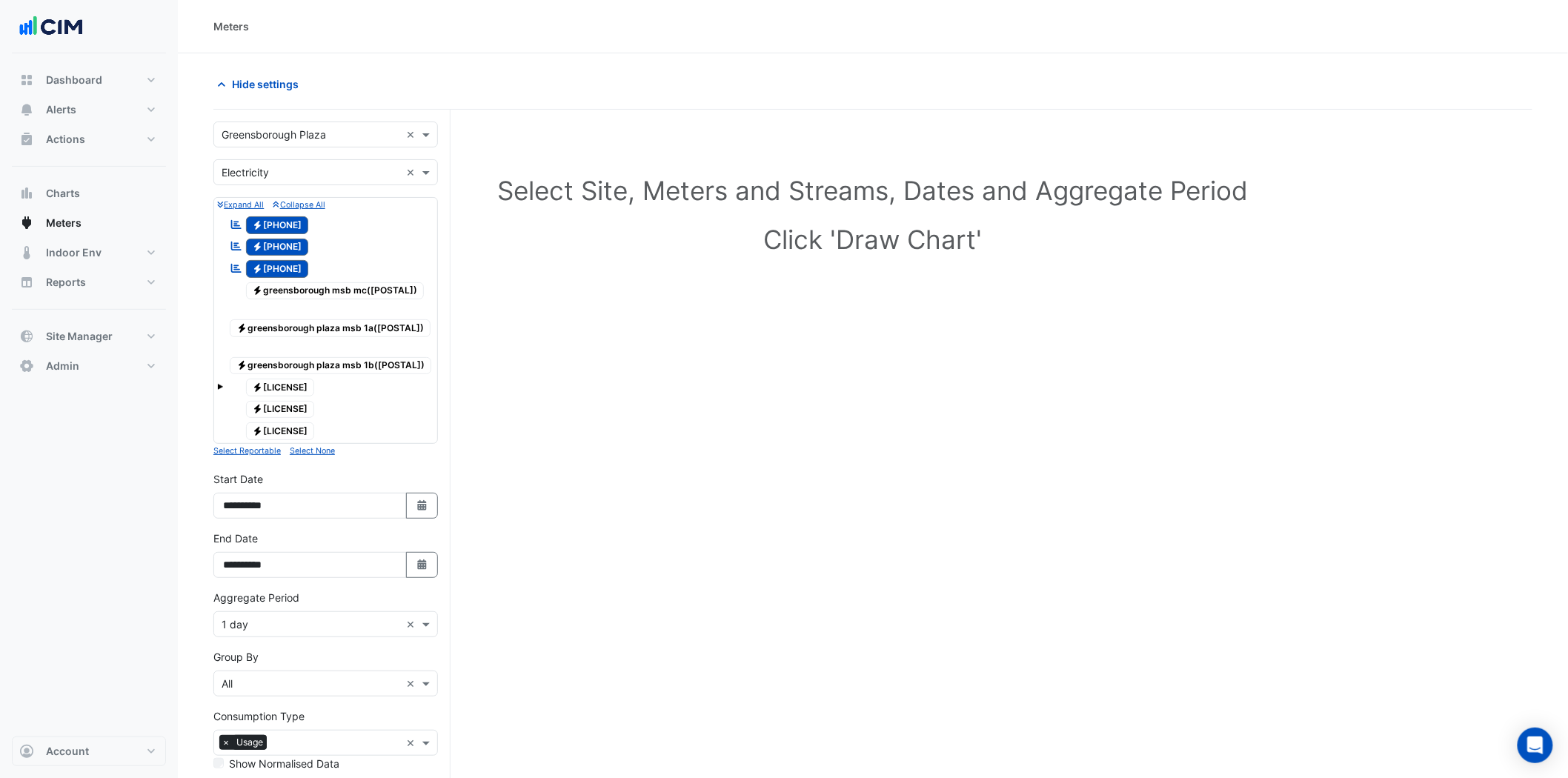 click on "**********" at bounding box center (325, 560) 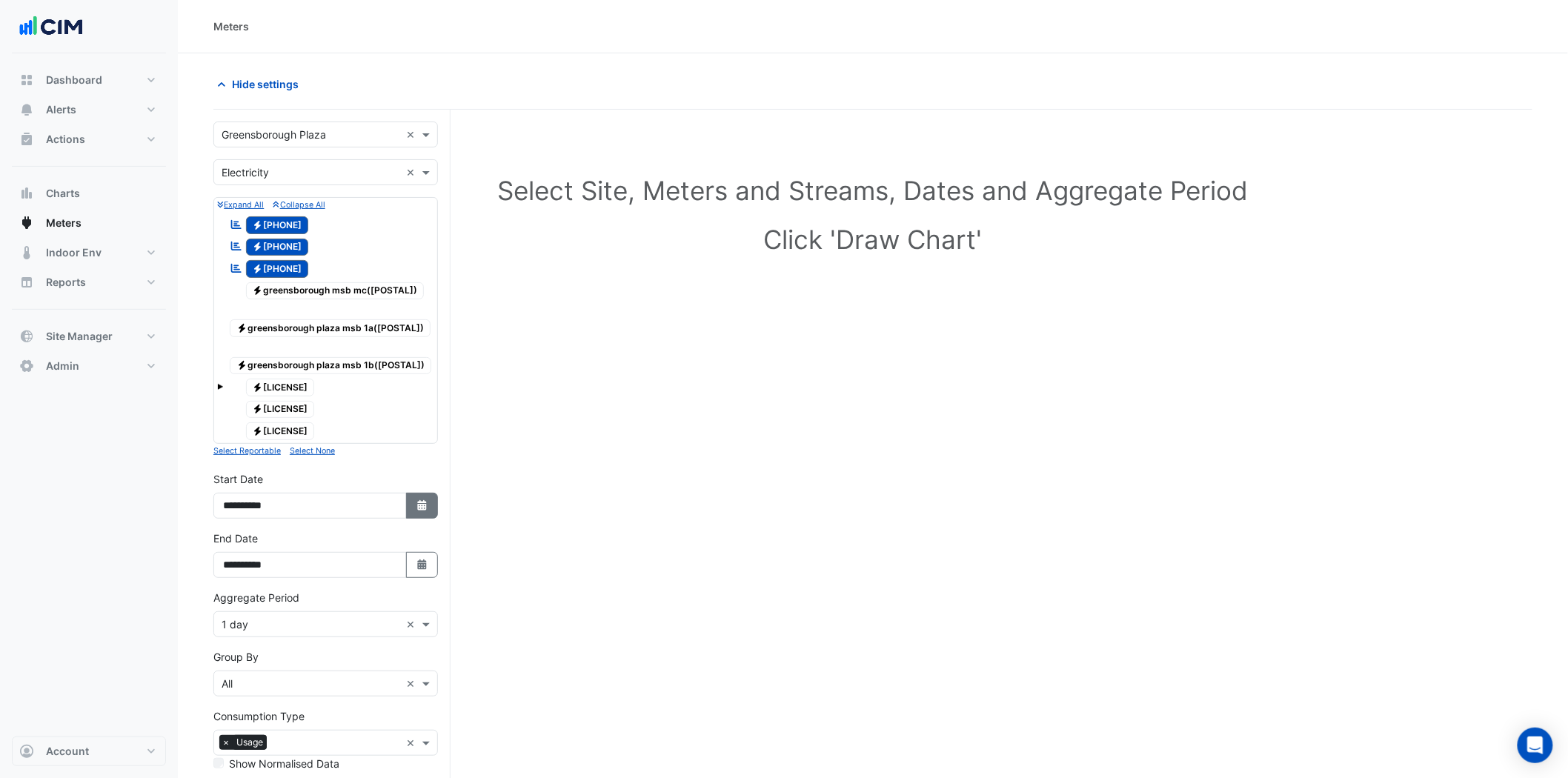 click on "Select Date" at bounding box center (422, 505) 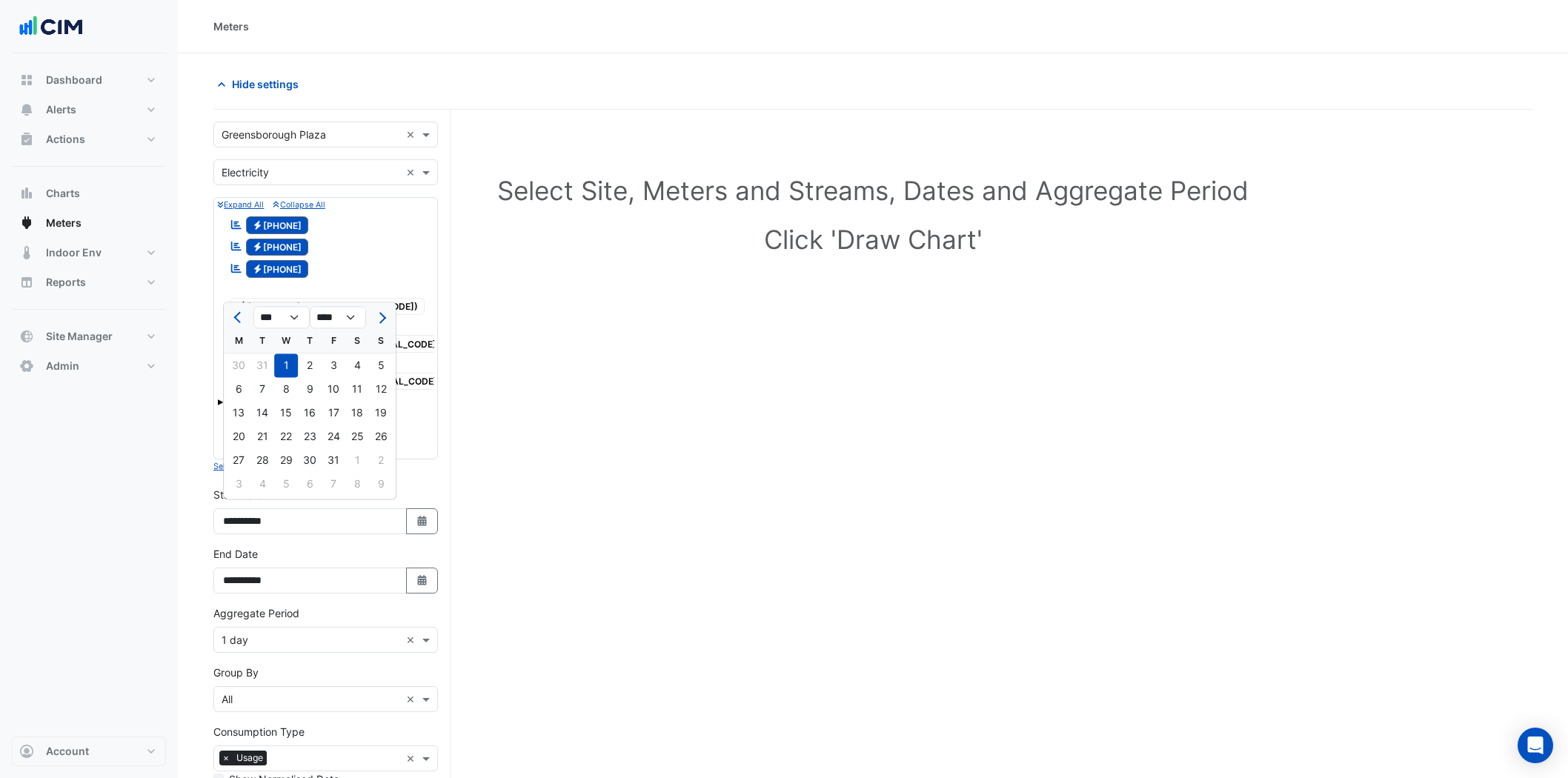 select on "****" 